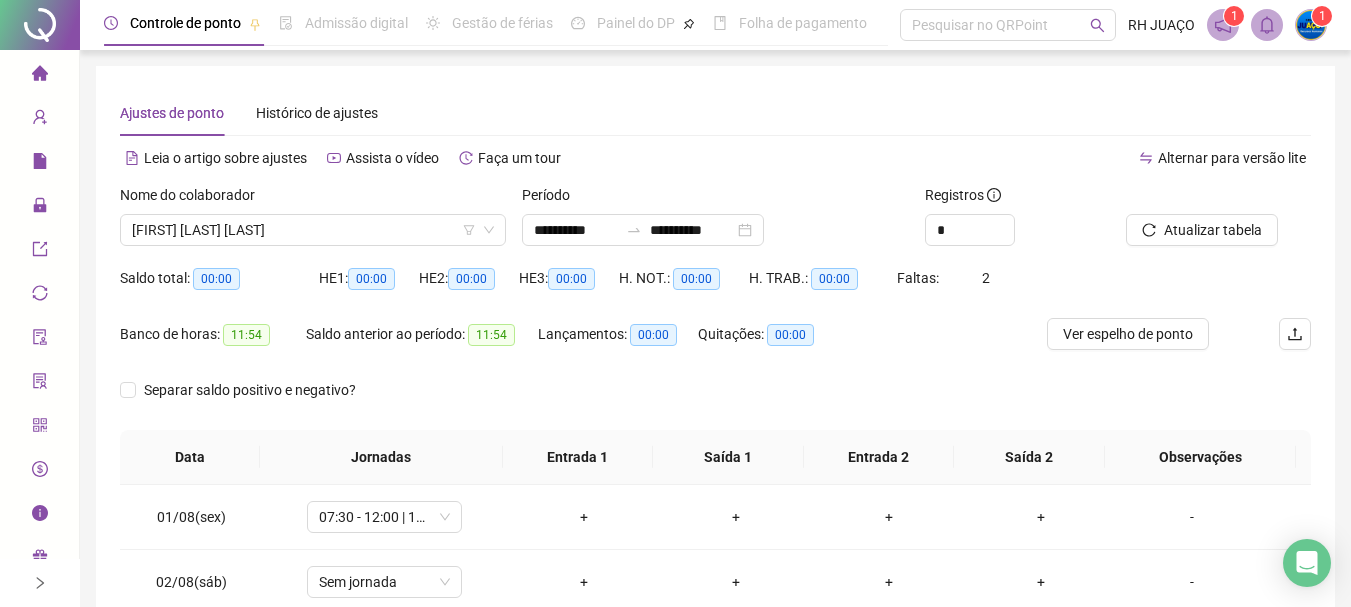 scroll, scrollTop: 0, scrollLeft: 0, axis: both 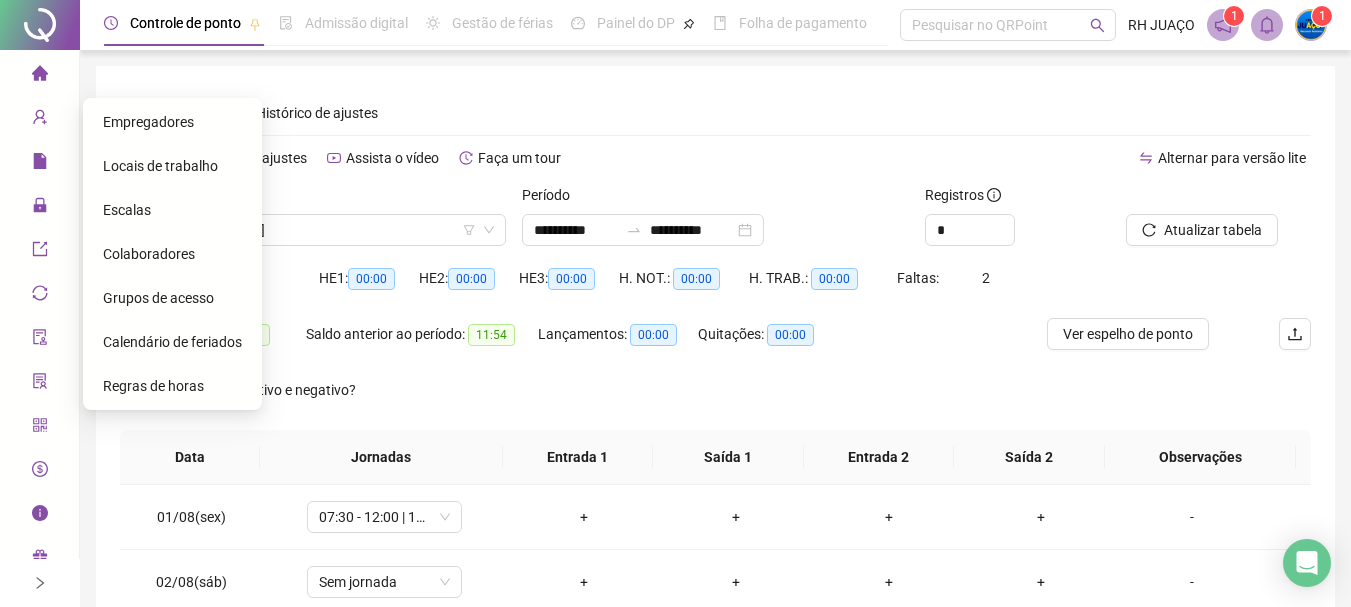 click on "Colaboradores" at bounding box center [149, 254] 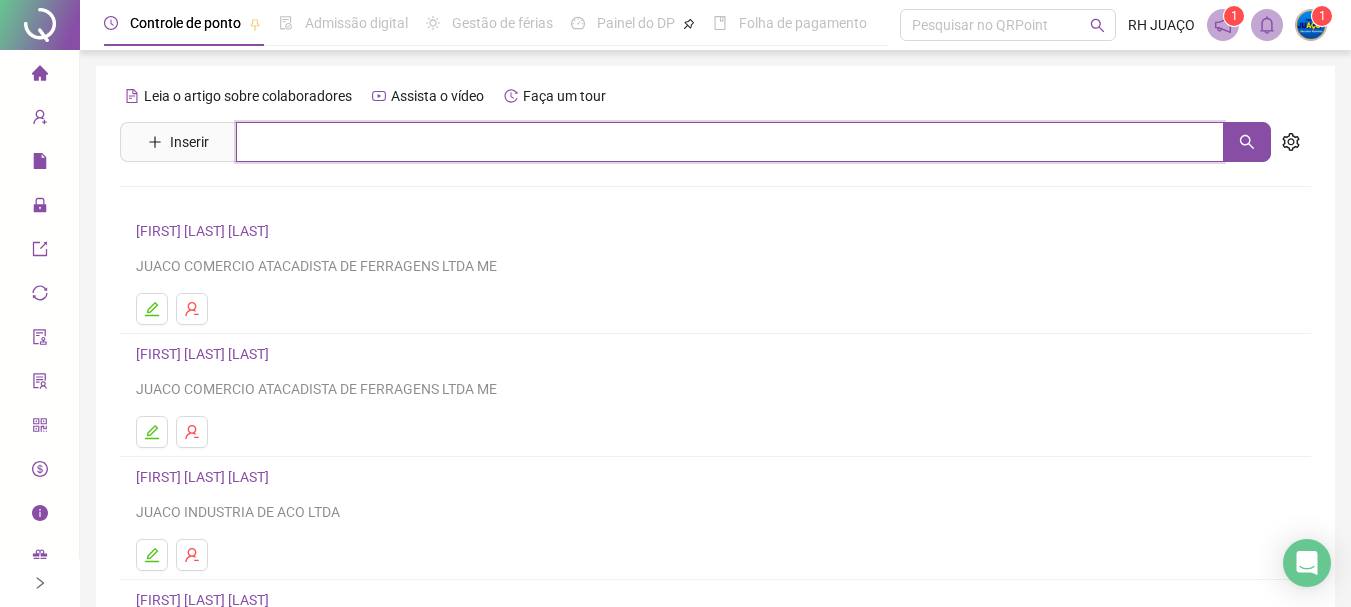 click at bounding box center [730, 142] 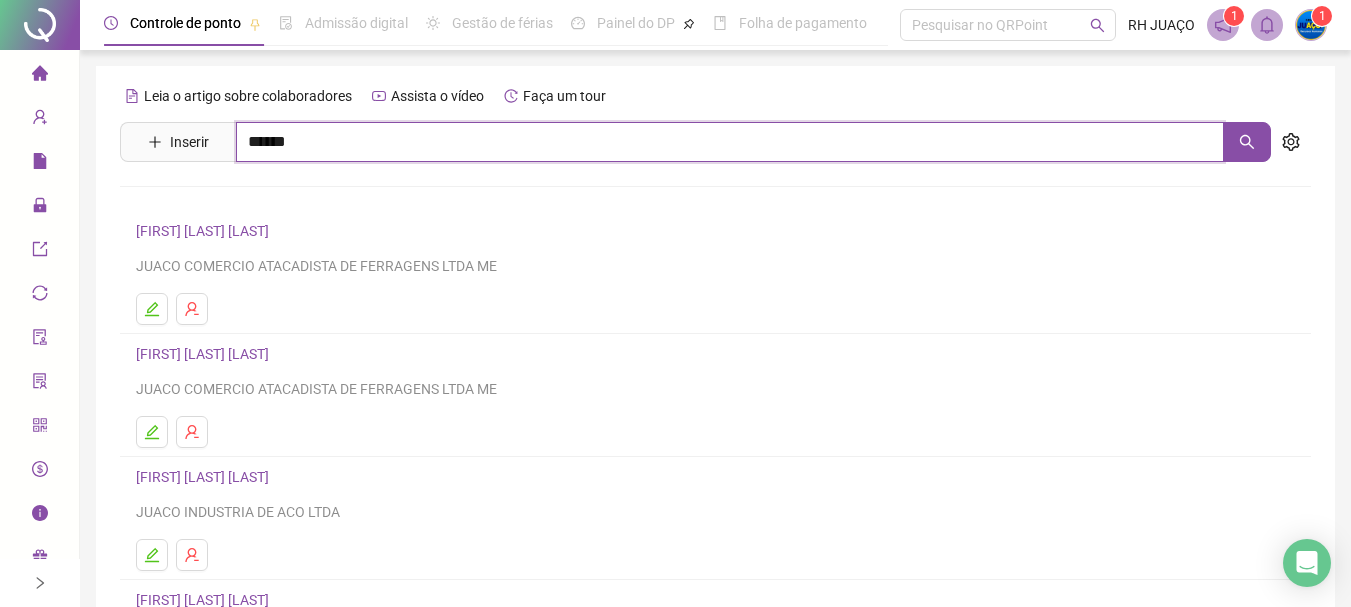 click on "******" at bounding box center (730, 142) 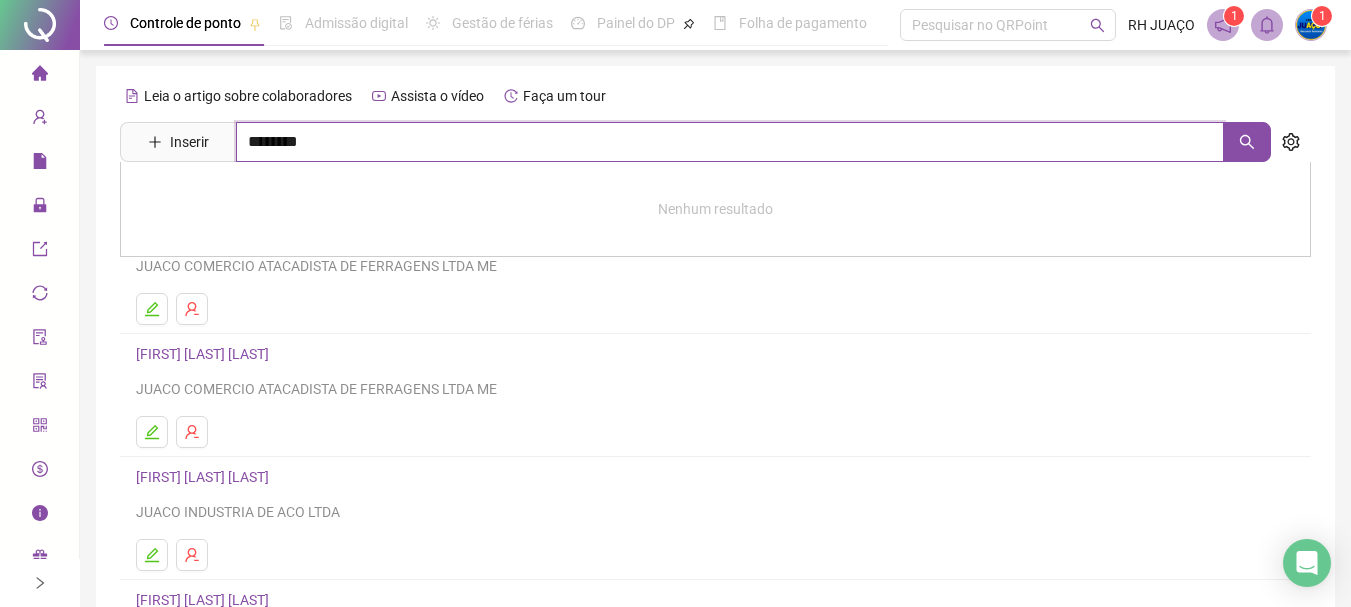 type on "********" 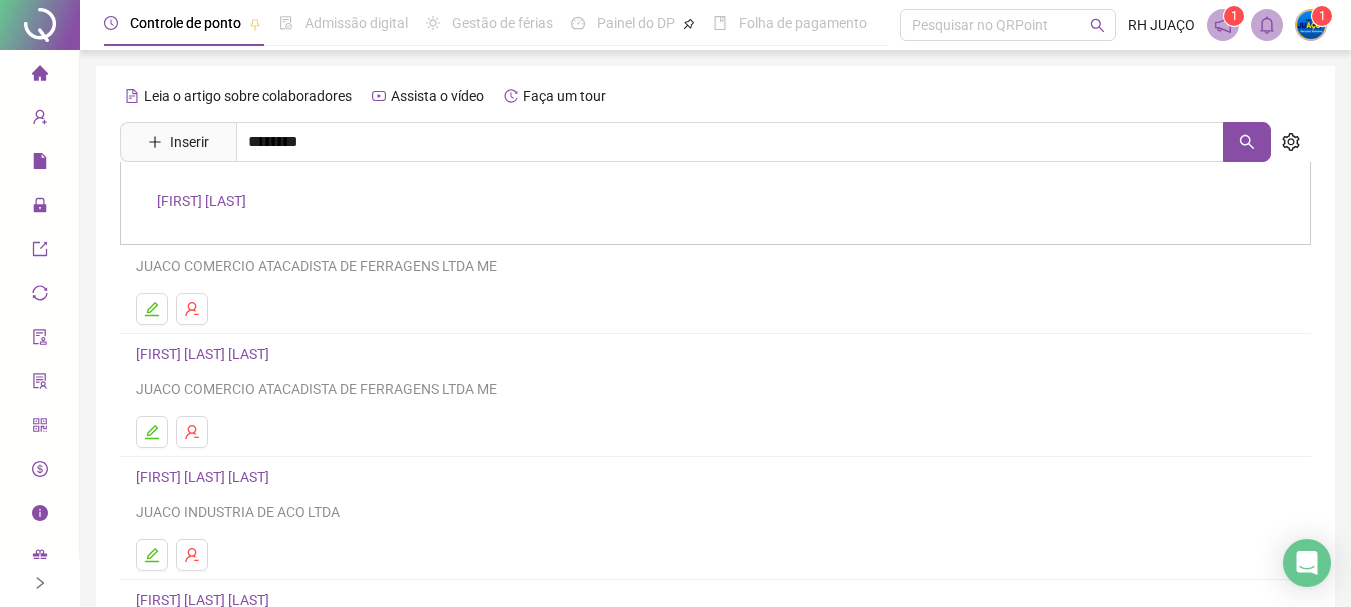 click on "[FIRST] [LAST]" at bounding box center [201, 201] 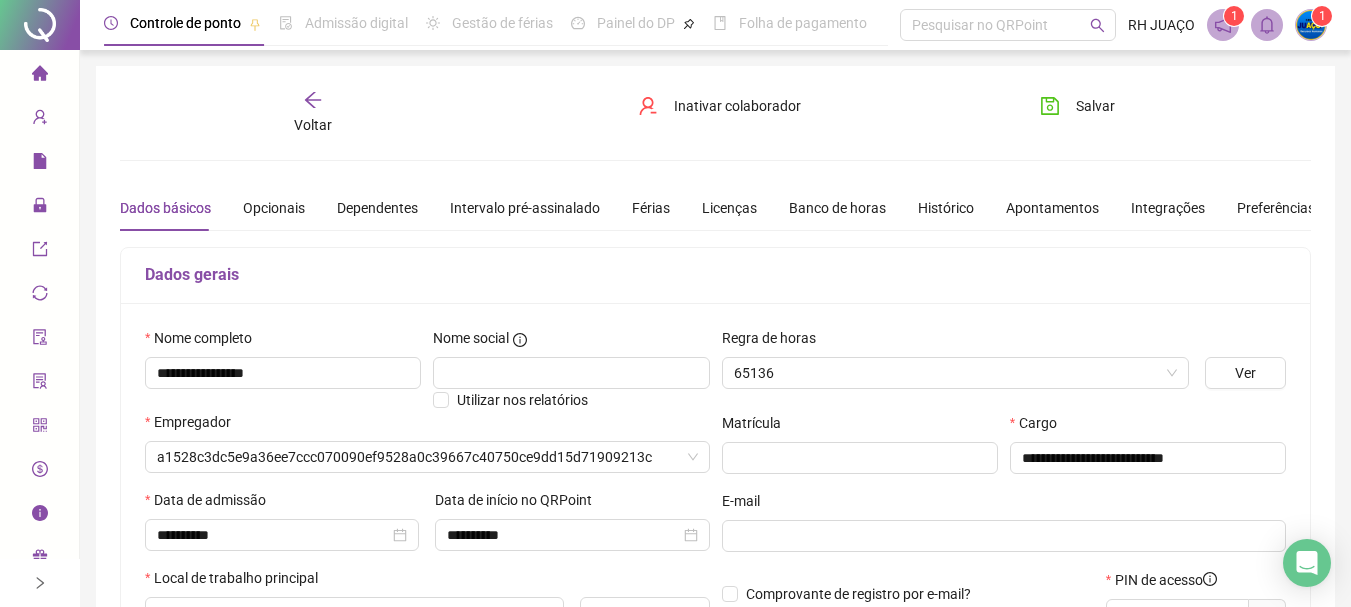 type on "**********" 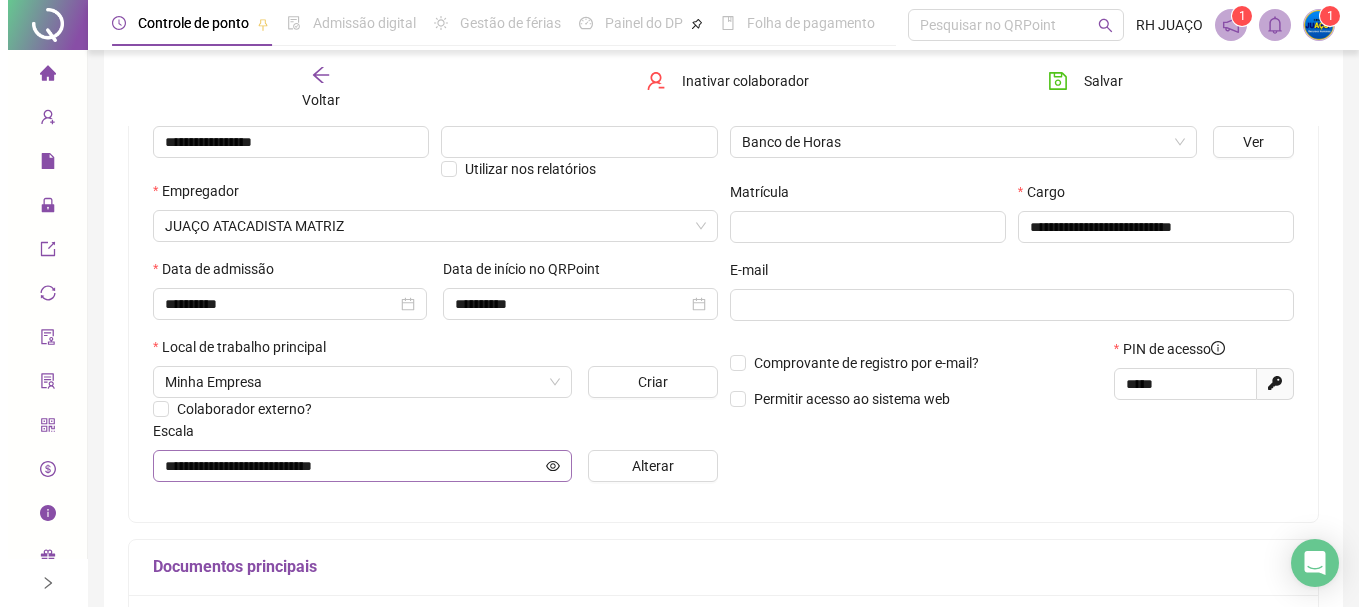 scroll, scrollTop: 300, scrollLeft: 0, axis: vertical 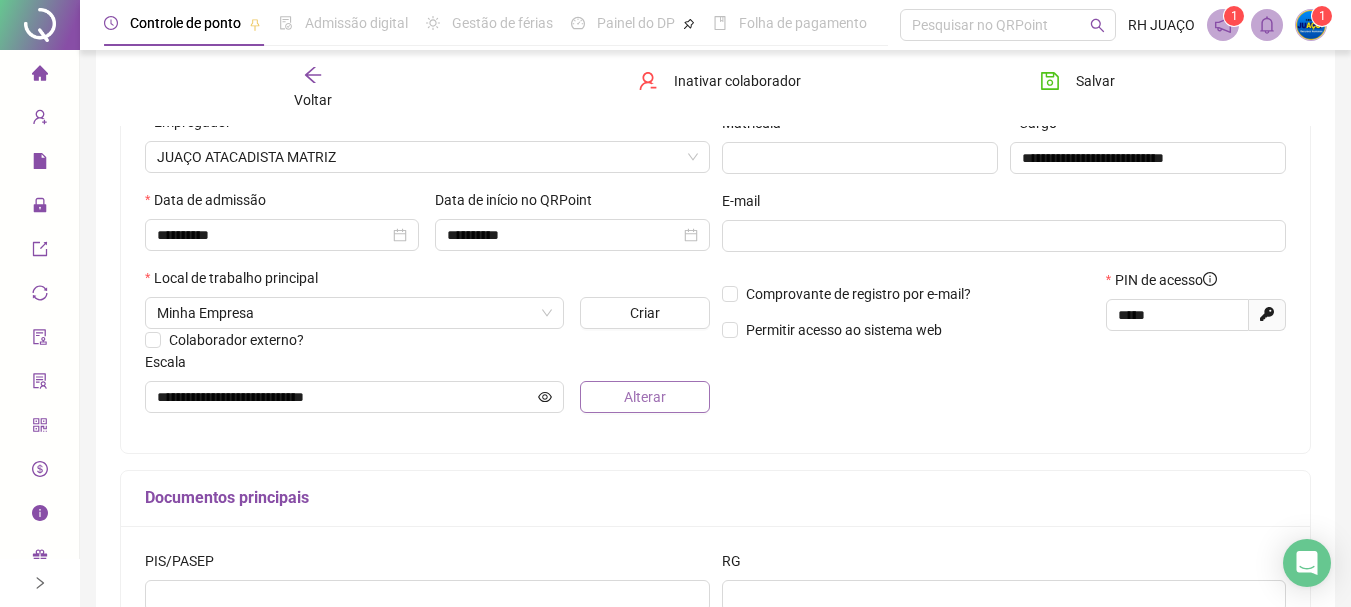 click on "Alterar" at bounding box center [645, 397] 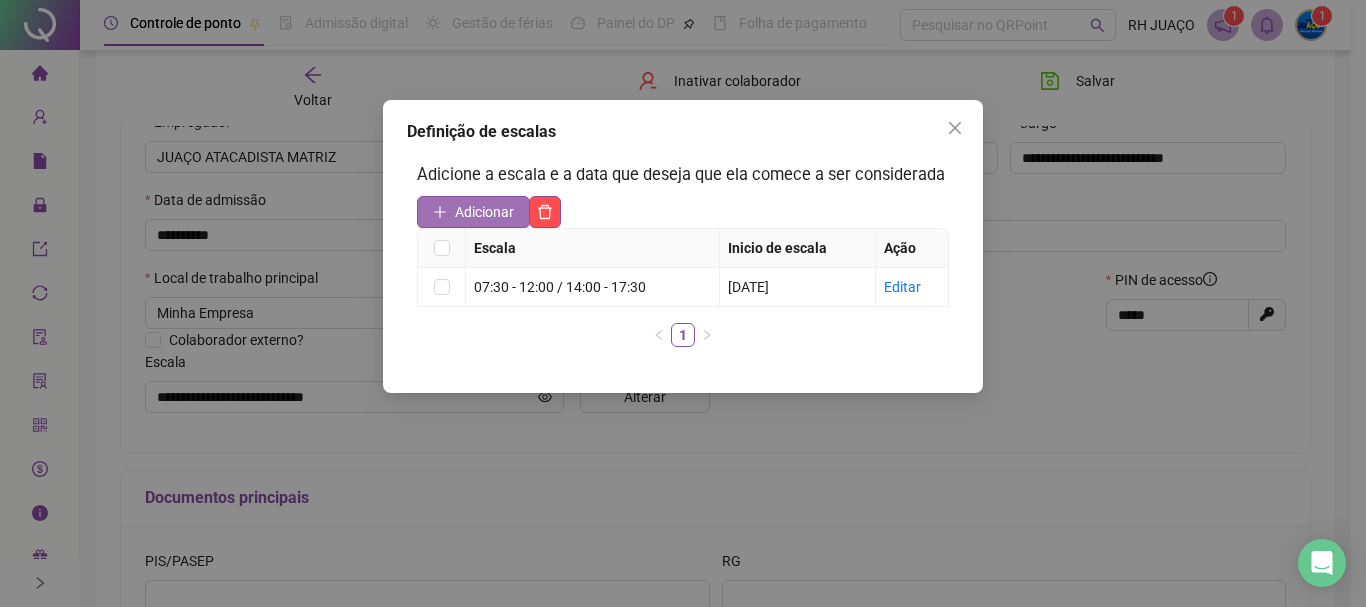 click on "Adicionar" at bounding box center (484, 212) 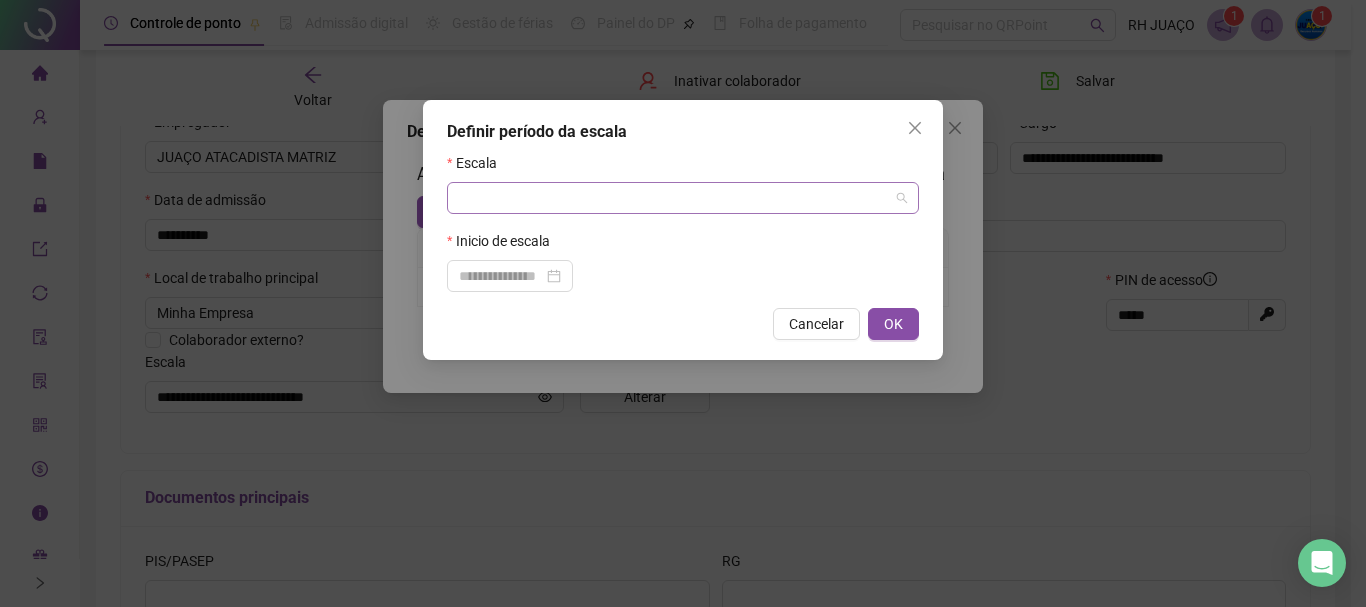 click at bounding box center [674, 198] 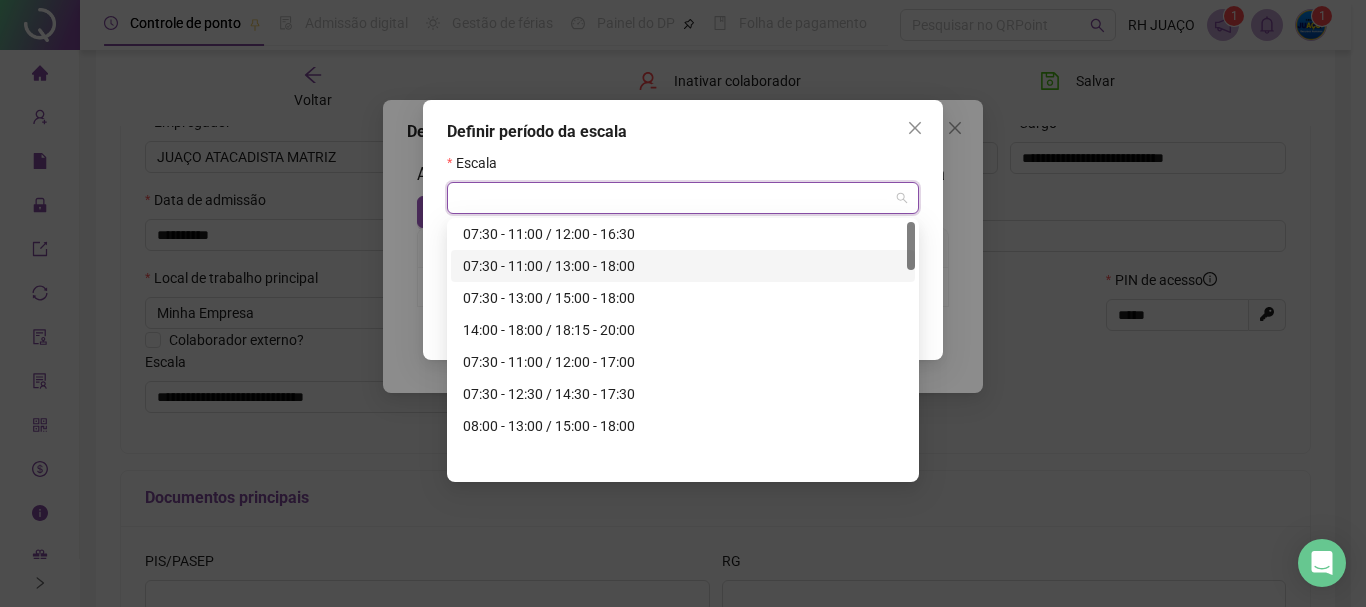 scroll, scrollTop: 0, scrollLeft: 0, axis: both 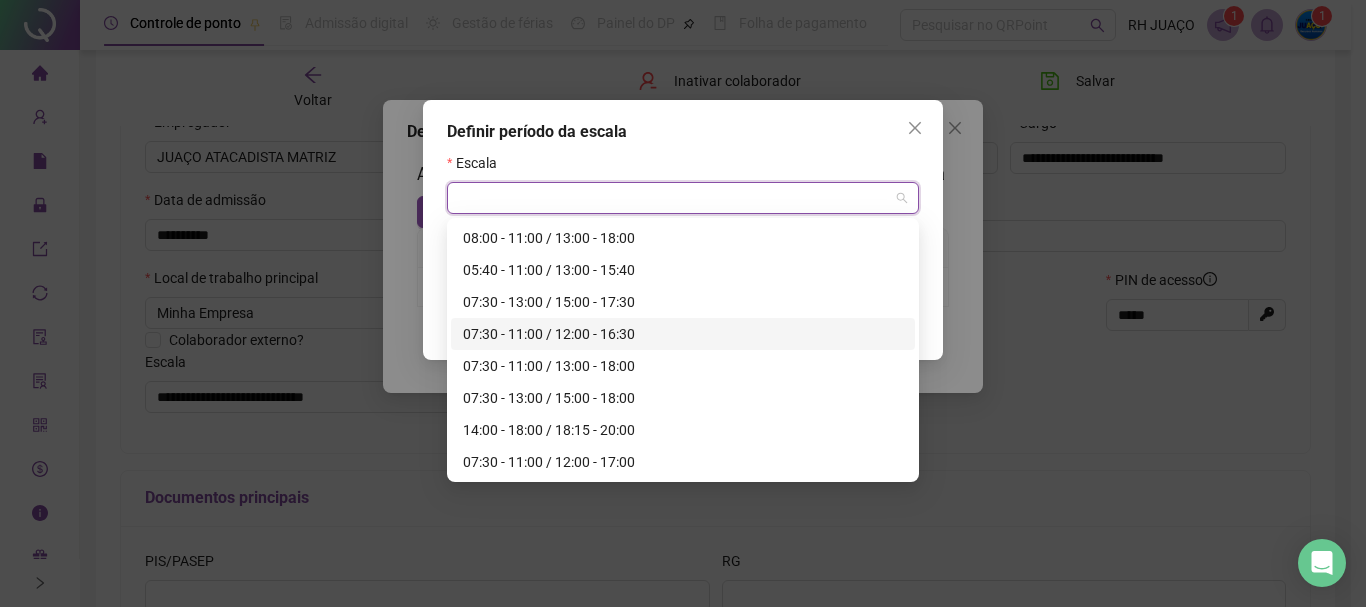 click on "07:30 - 11:00 / 12:00 - 16:30" at bounding box center [683, 334] 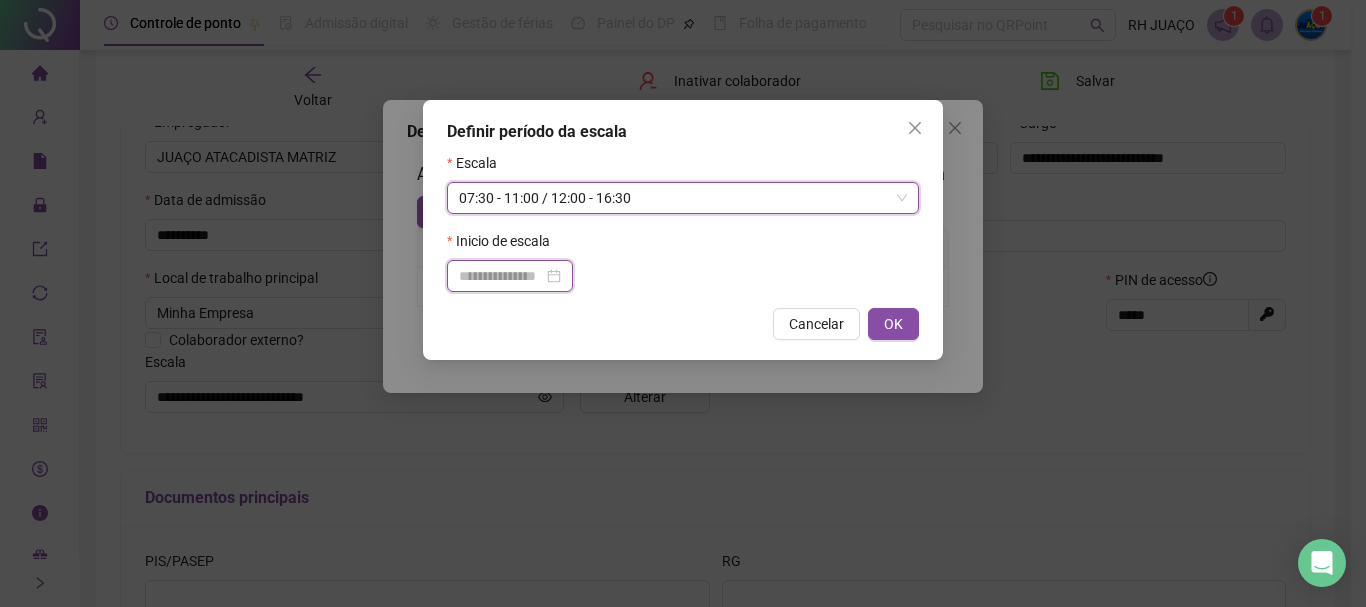 click at bounding box center [501, 276] 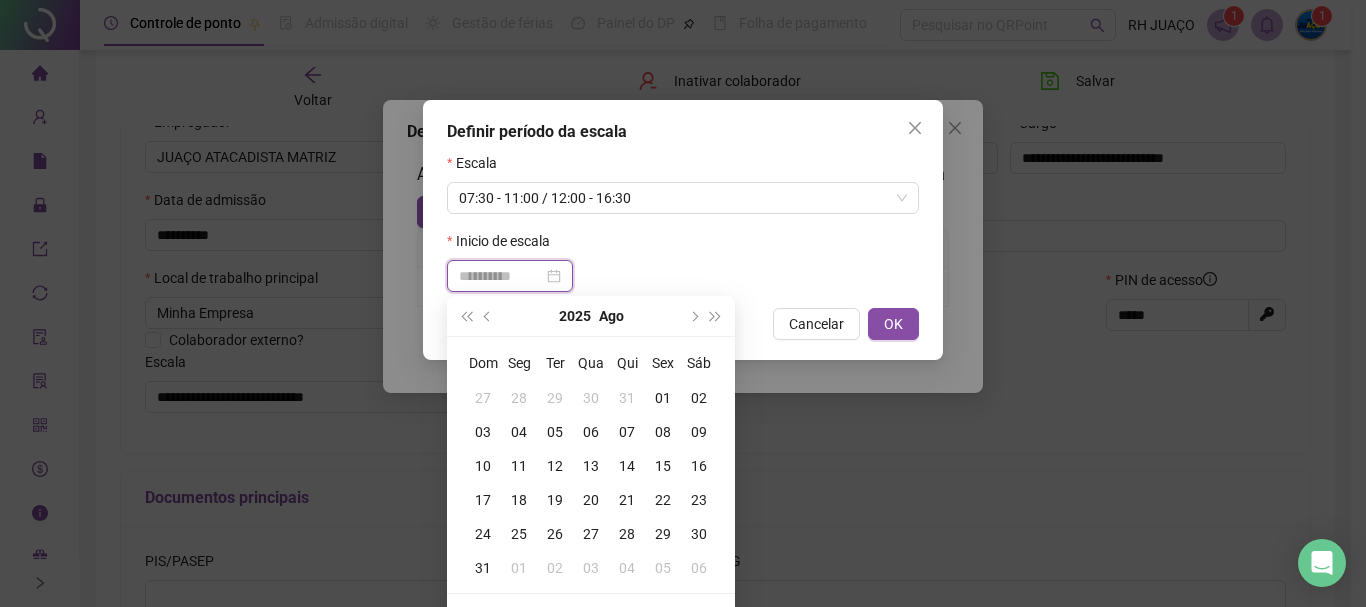 type on "**********" 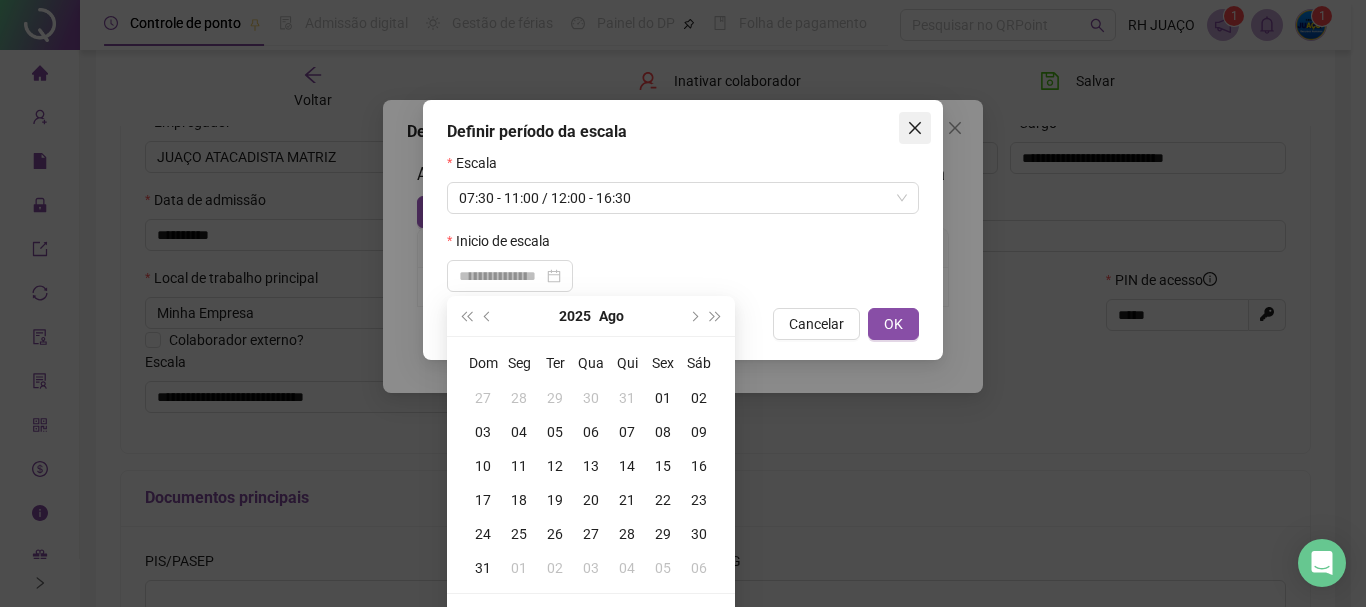 click at bounding box center [915, 128] 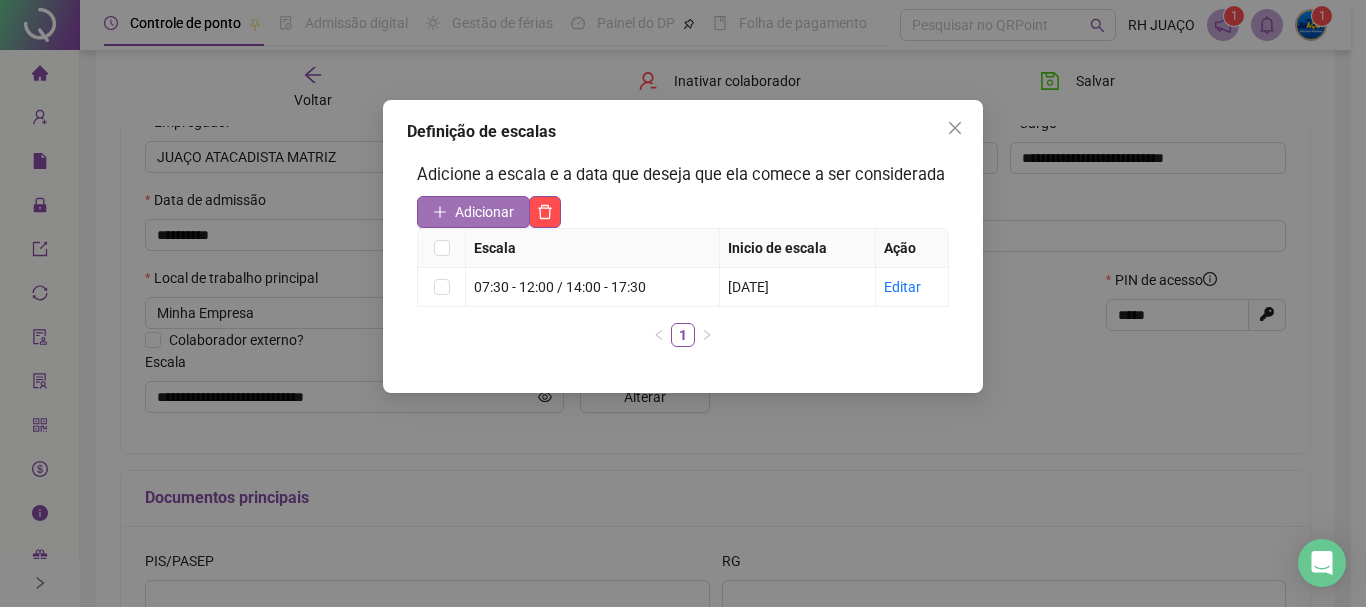 click on "Adicionar" at bounding box center [484, 212] 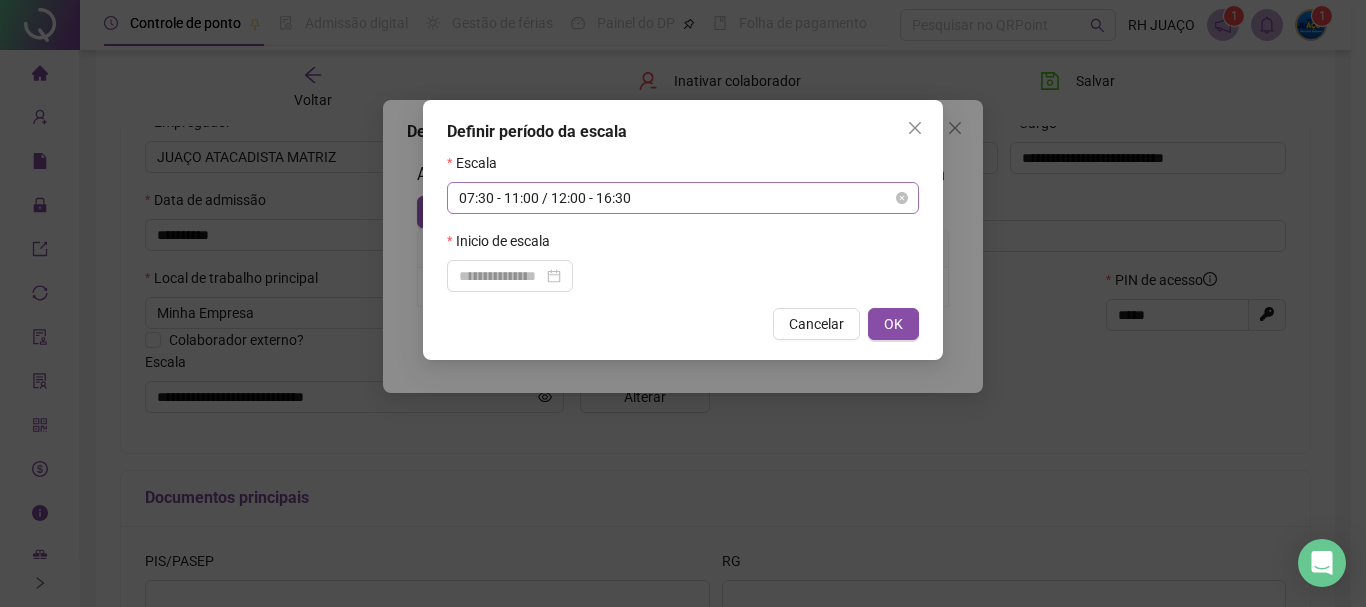 click on "07:30 - 11:00 / 12:00 - 16:30" at bounding box center (683, 198) 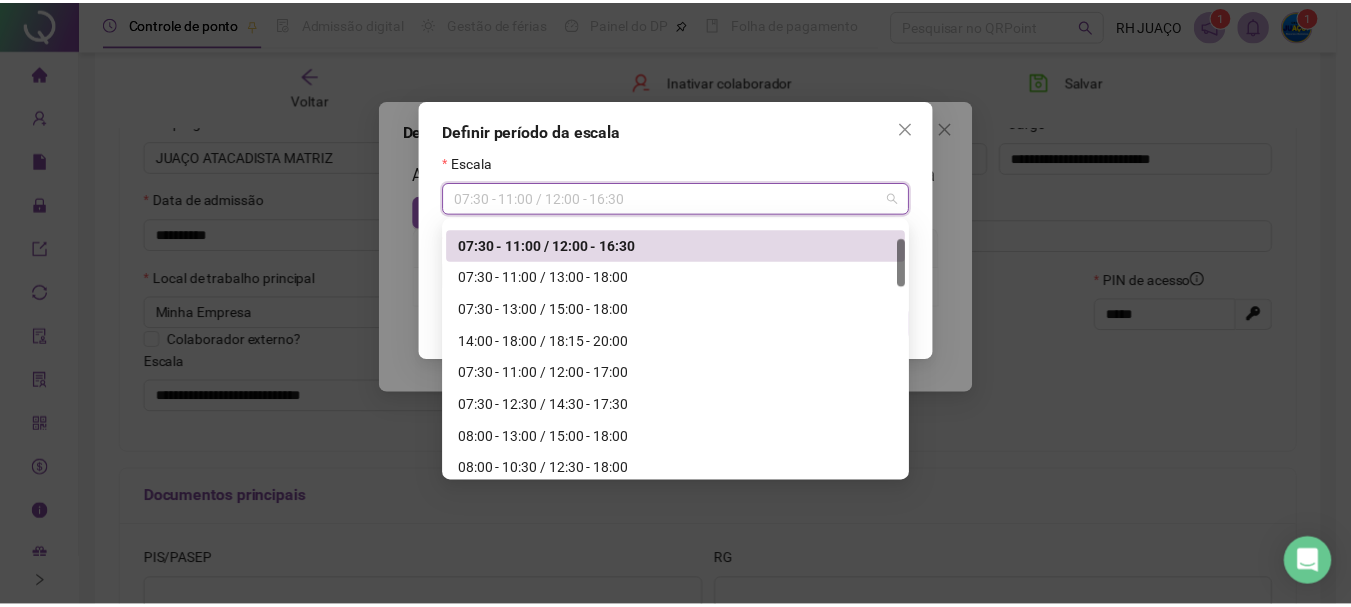 scroll, scrollTop: 0, scrollLeft: 0, axis: both 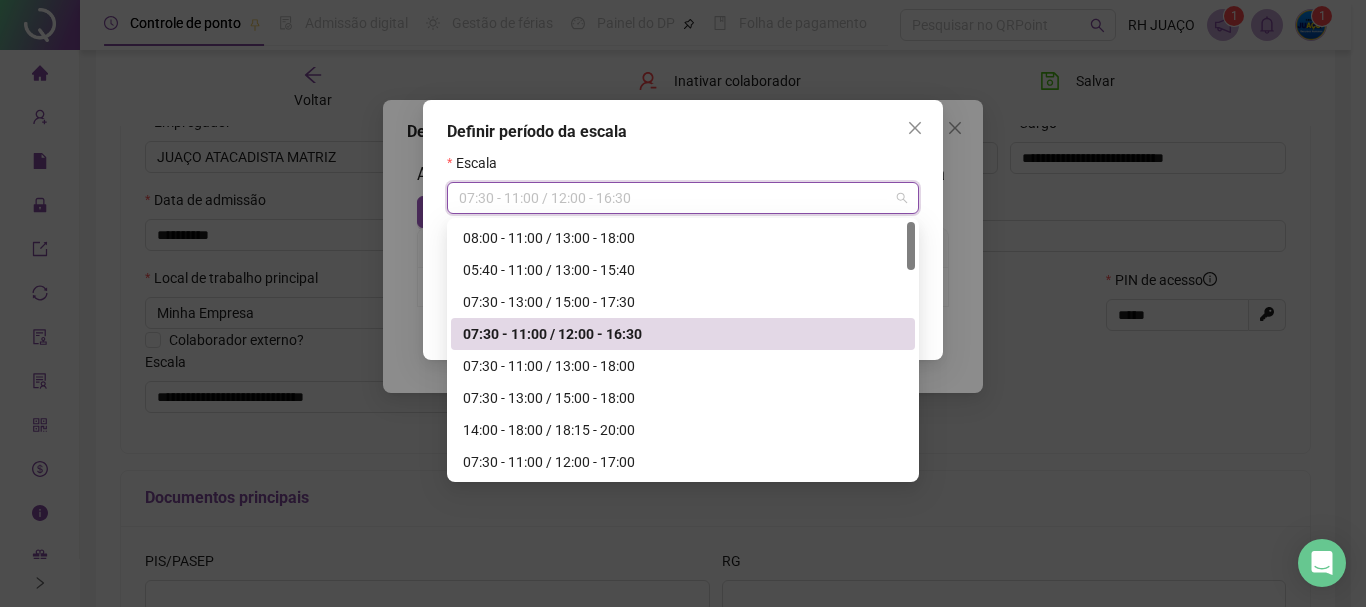 click on "07:30 - 11:00 / 12:00 - 16:30" at bounding box center (683, 334) 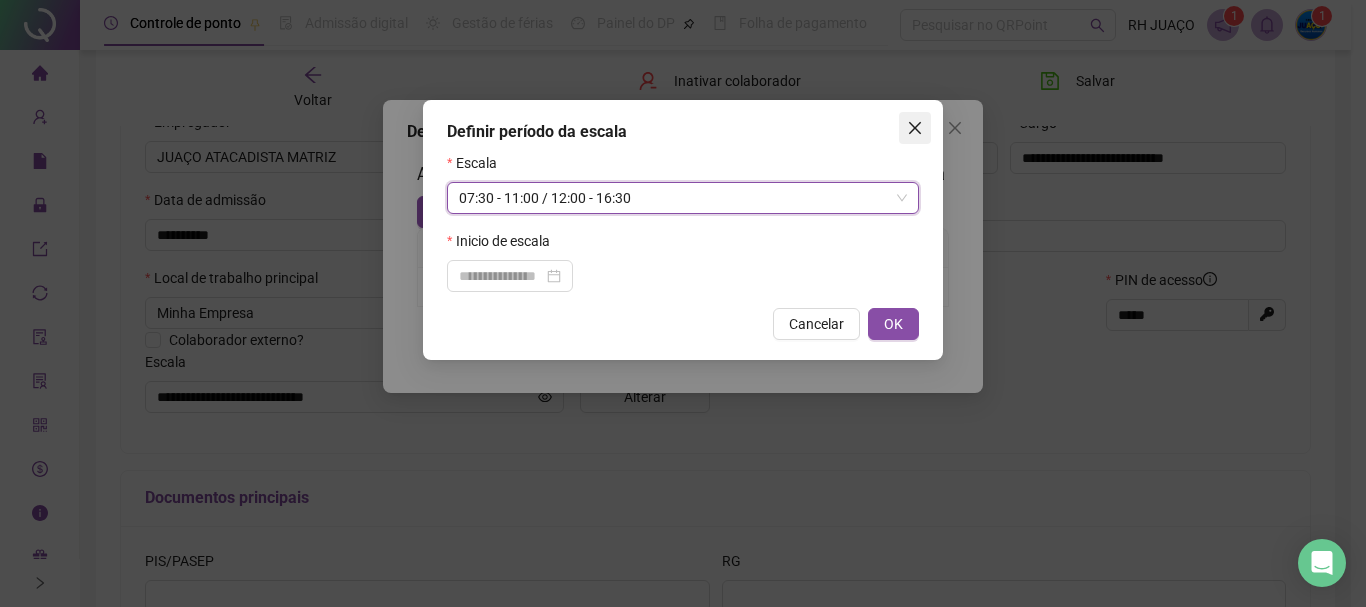 click 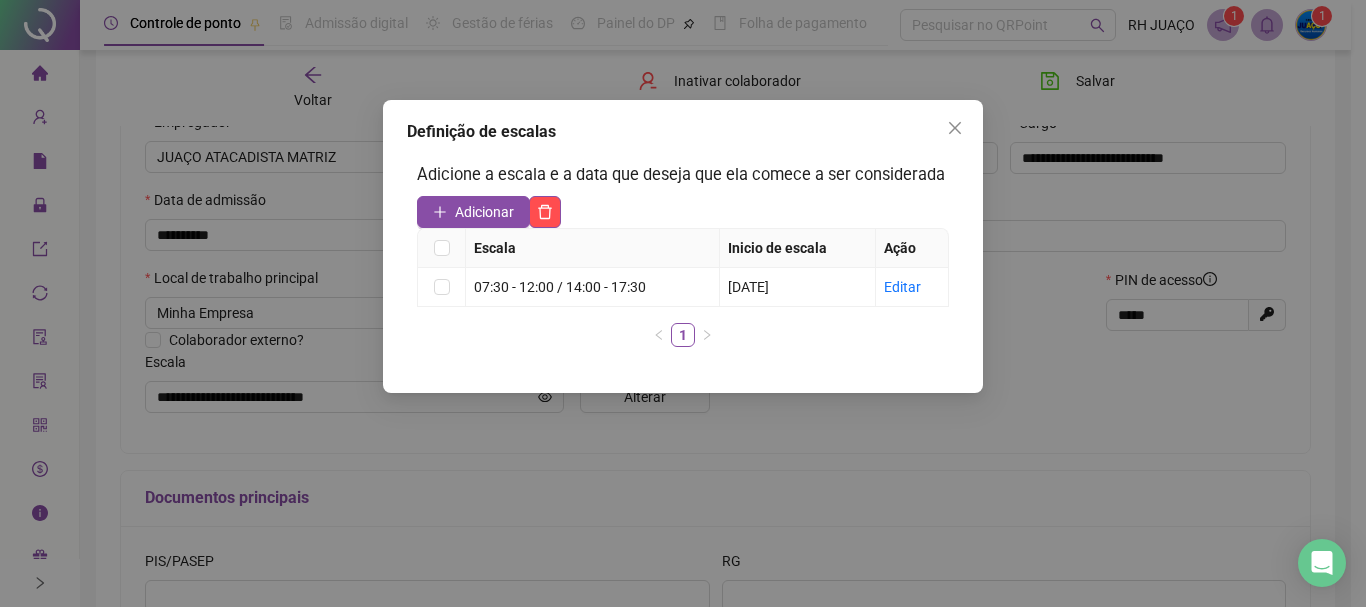 click 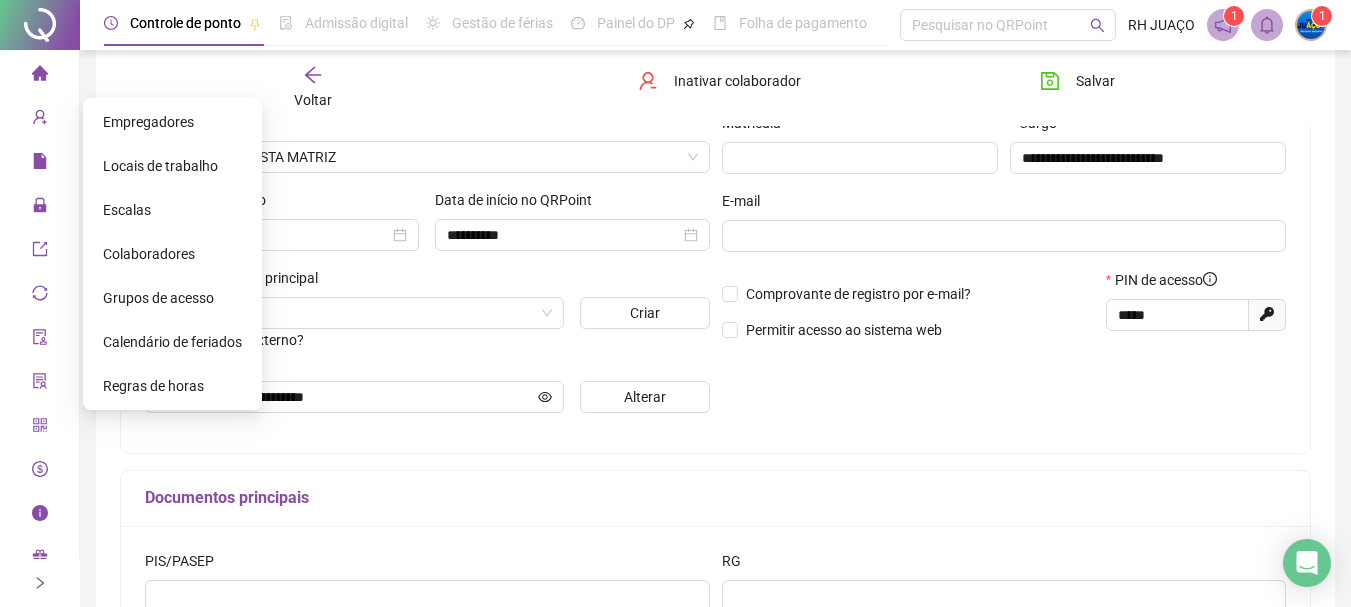 click 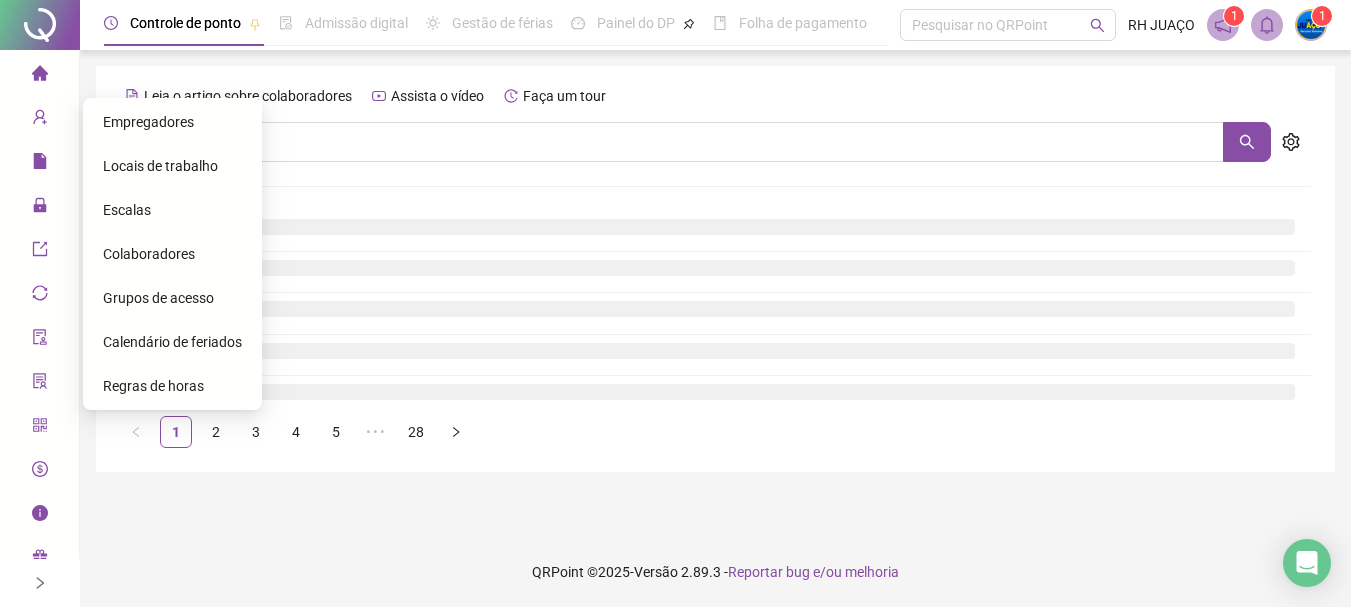 scroll, scrollTop: 0, scrollLeft: 0, axis: both 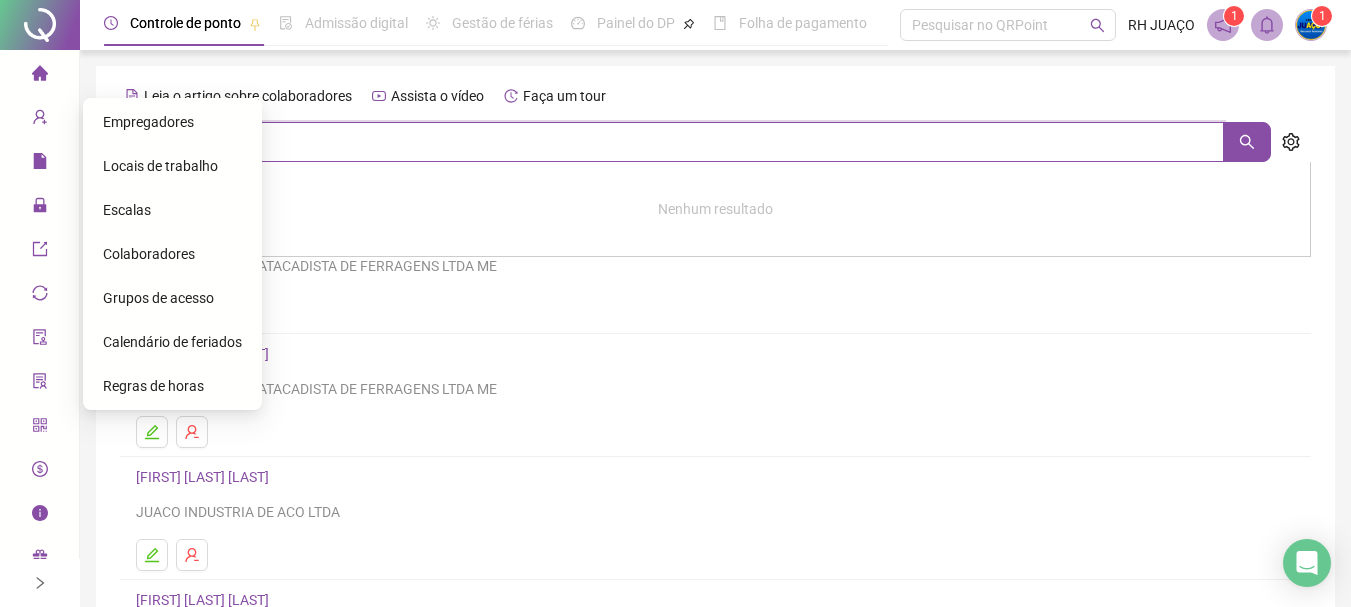 click at bounding box center [730, 142] 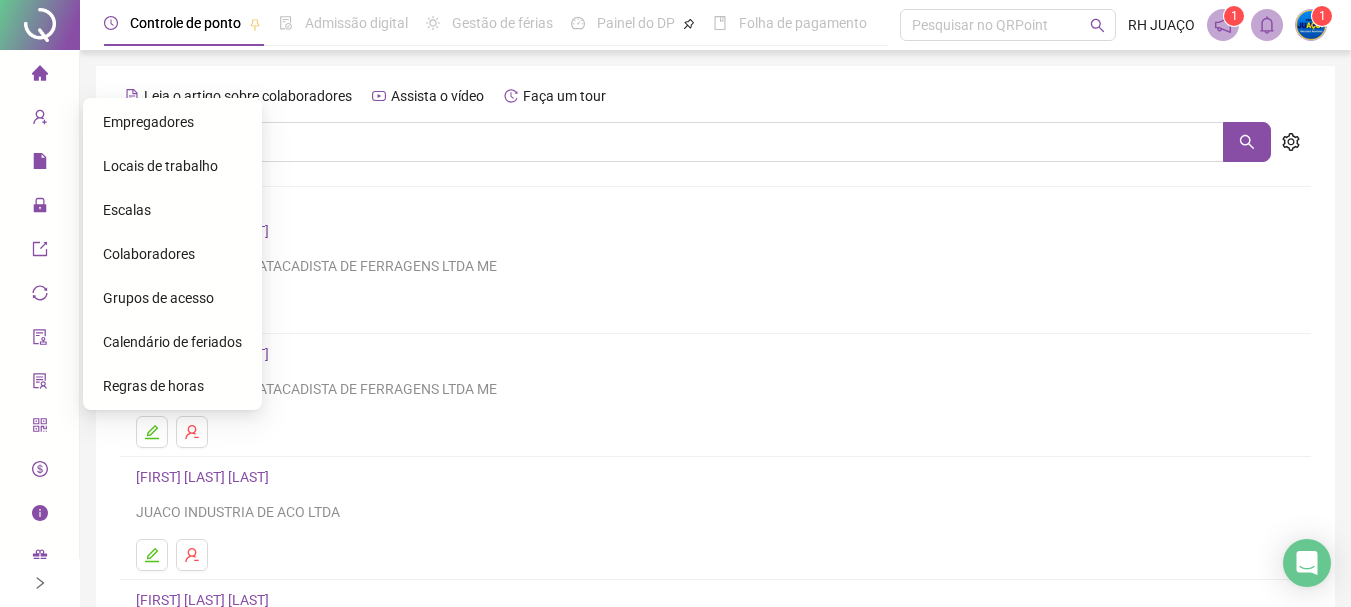 click on "Escalas" at bounding box center [172, 210] 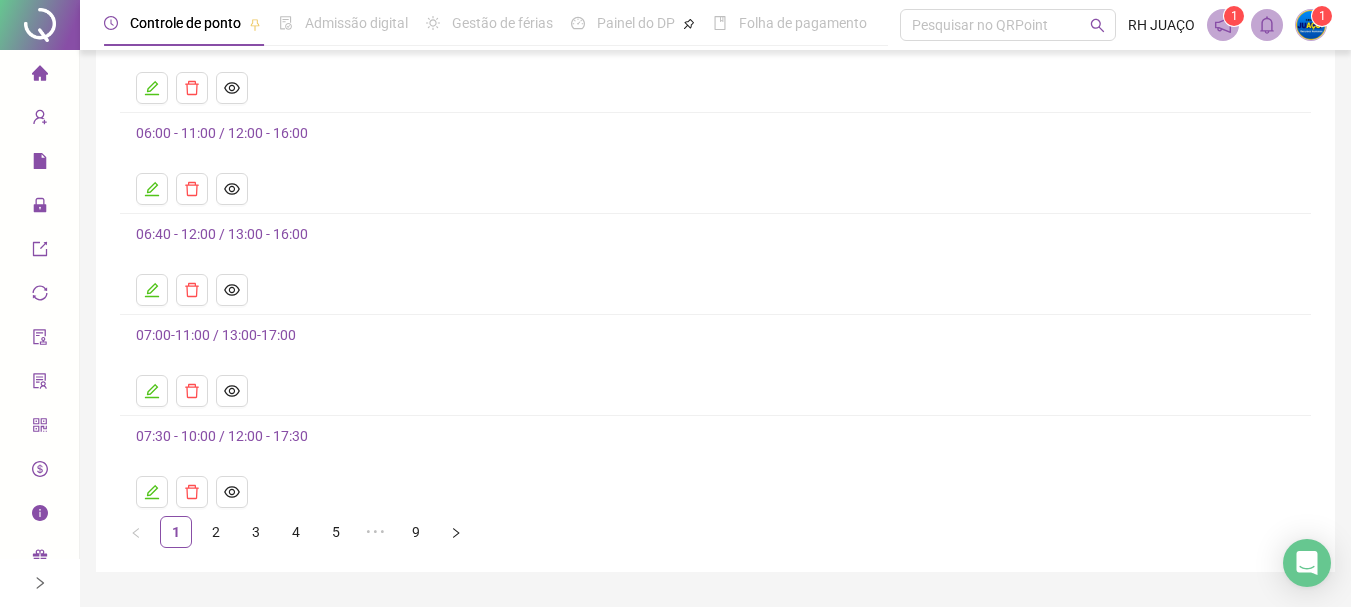scroll, scrollTop: 200, scrollLeft: 0, axis: vertical 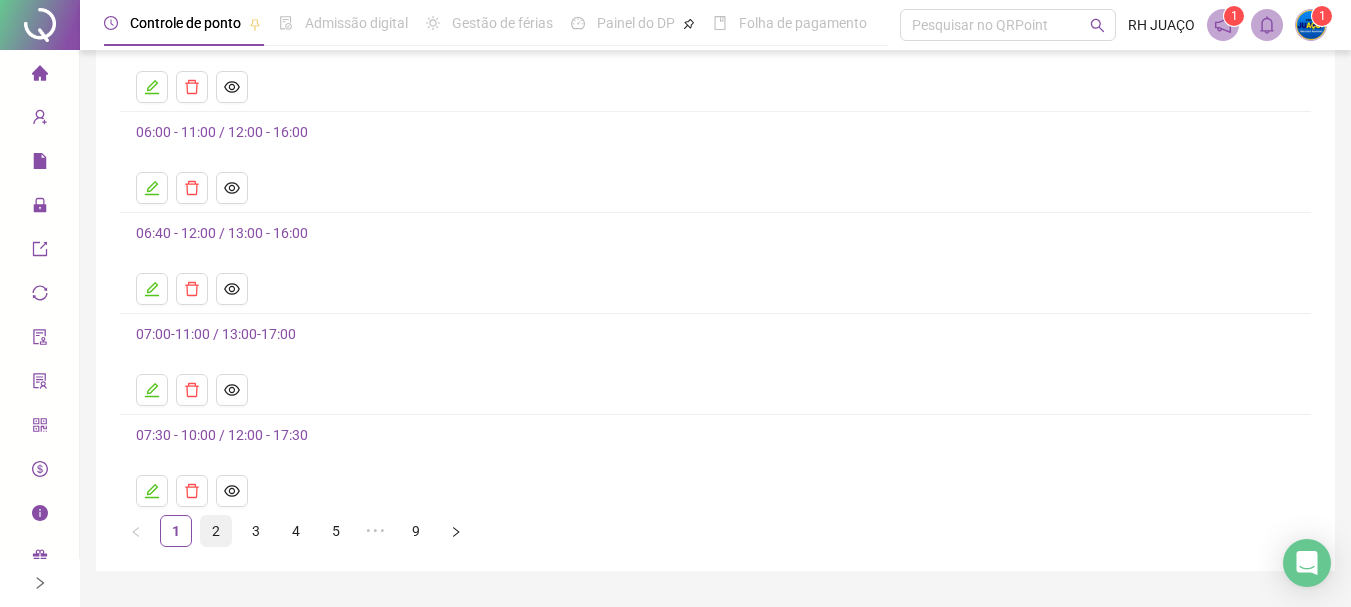 click on "2" at bounding box center (216, 531) 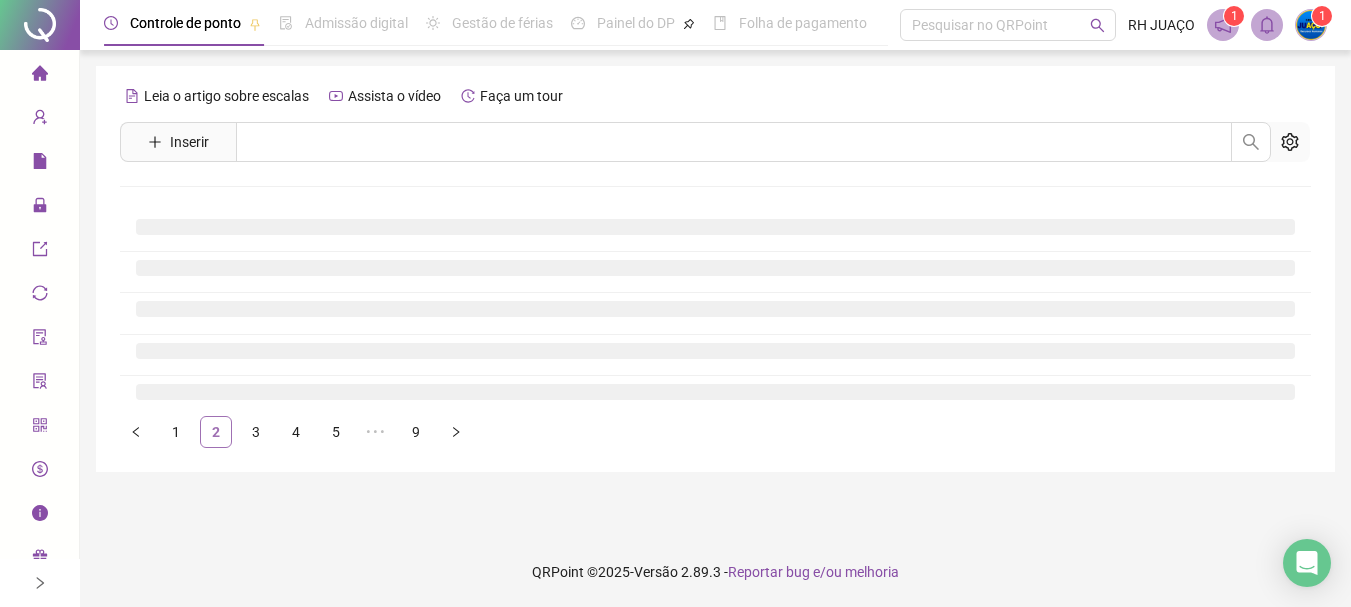 scroll, scrollTop: 0, scrollLeft: 0, axis: both 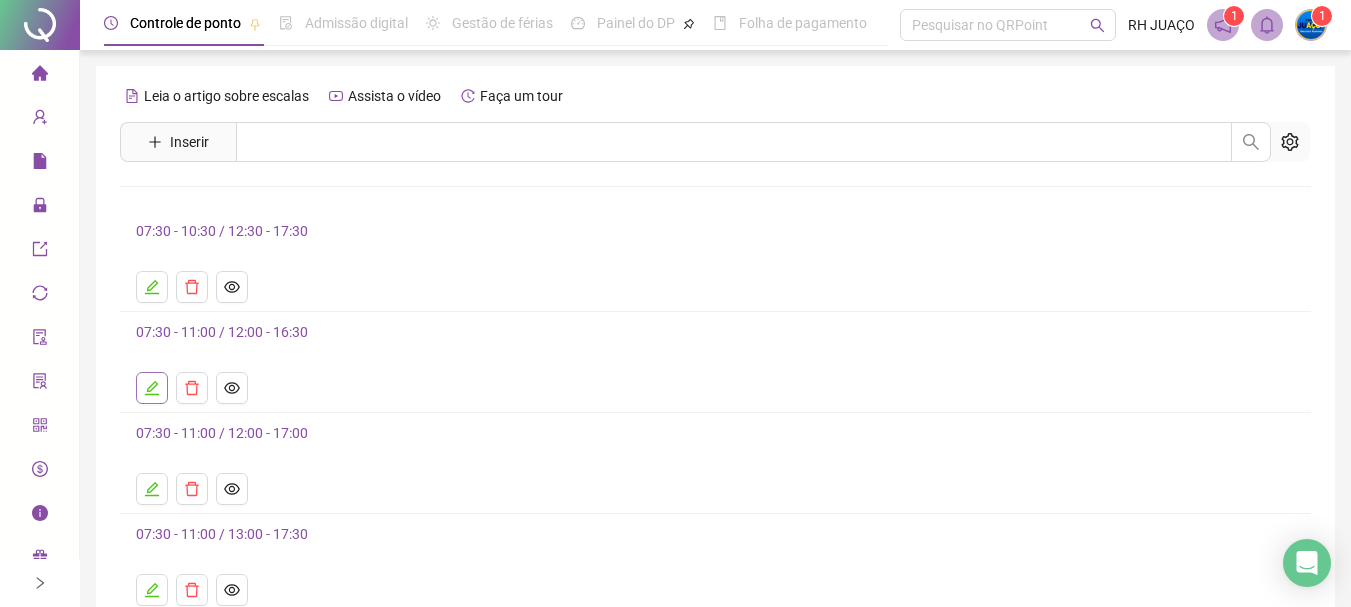 click 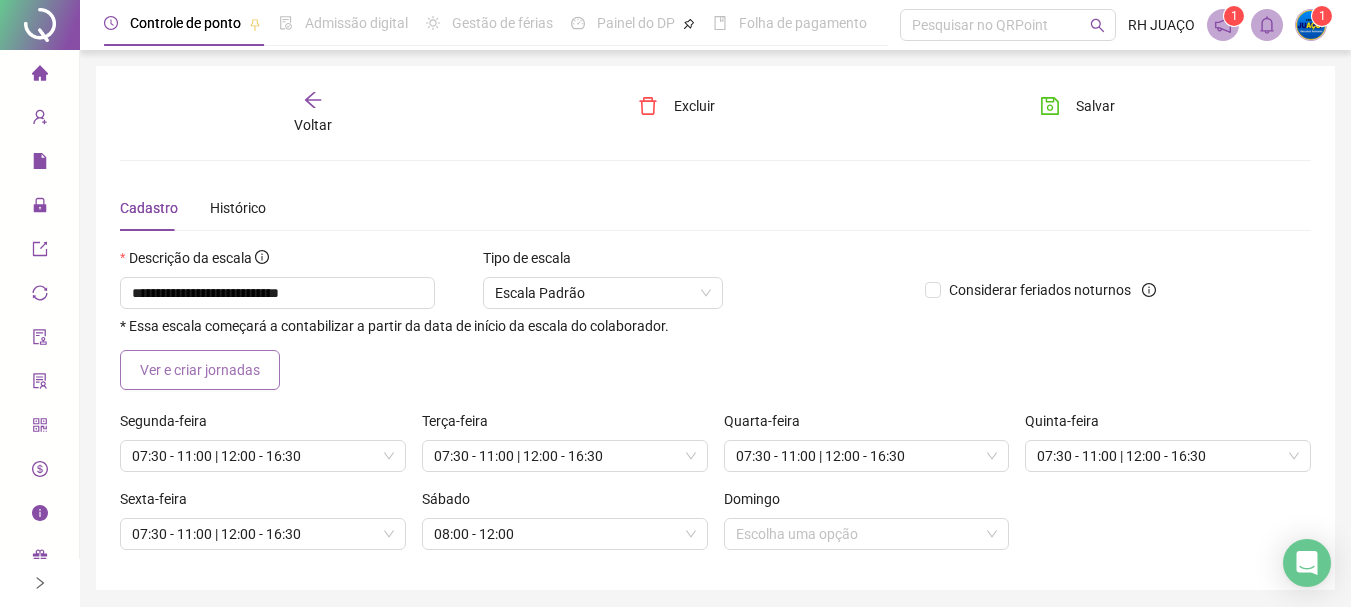 click on "Ver e criar jornadas" at bounding box center [200, 370] 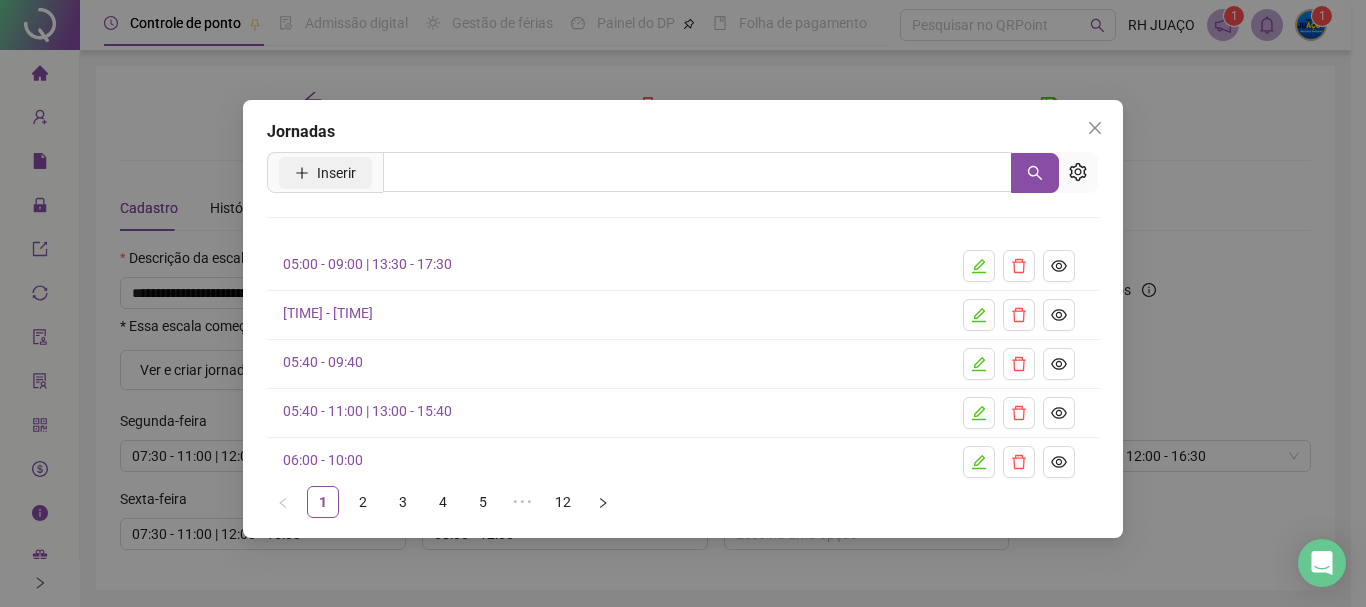 click on "Inserir" at bounding box center [336, 173] 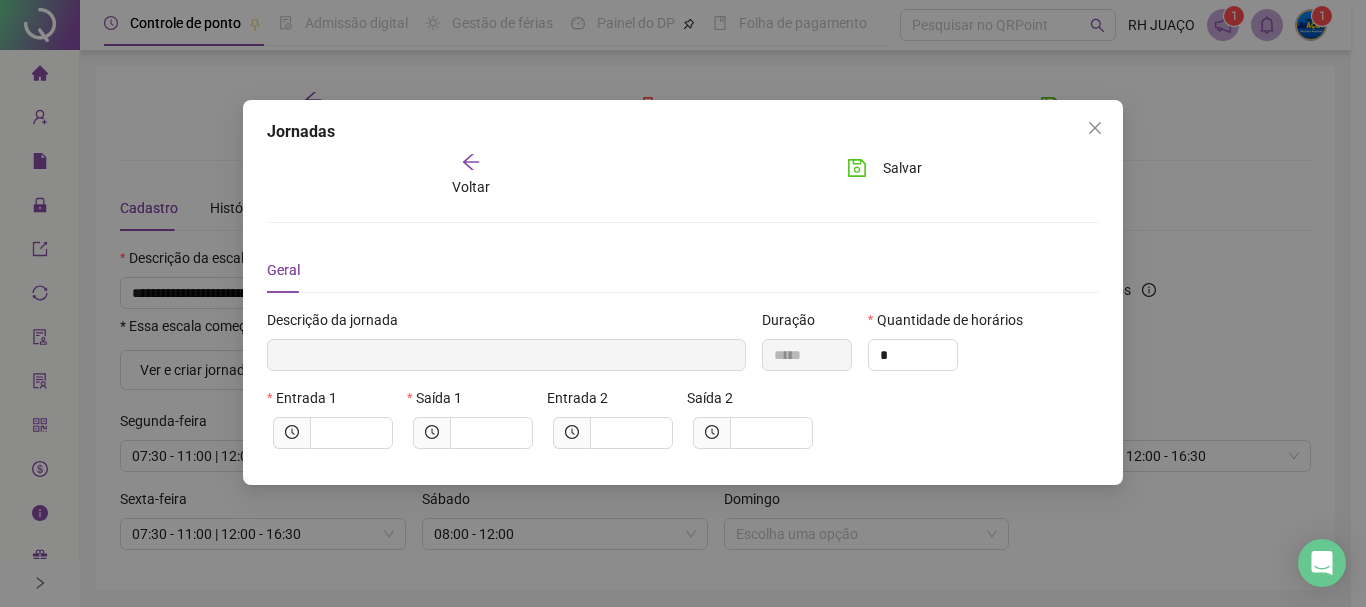 type 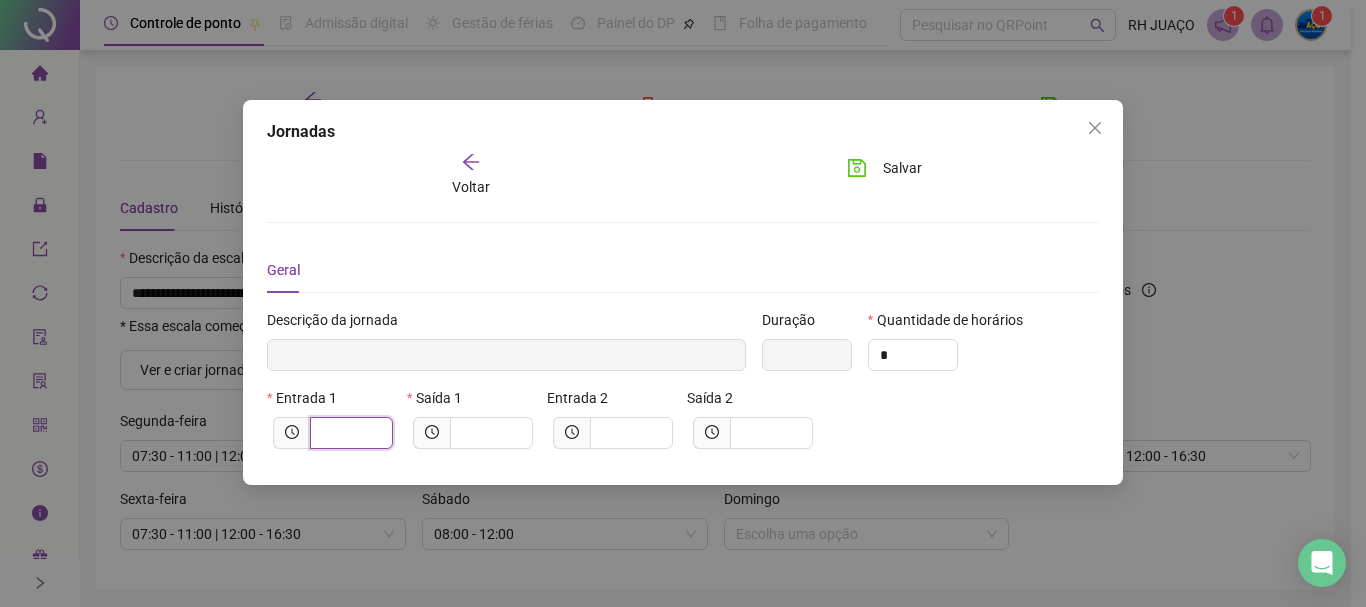 click at bounding box center (349, 433) 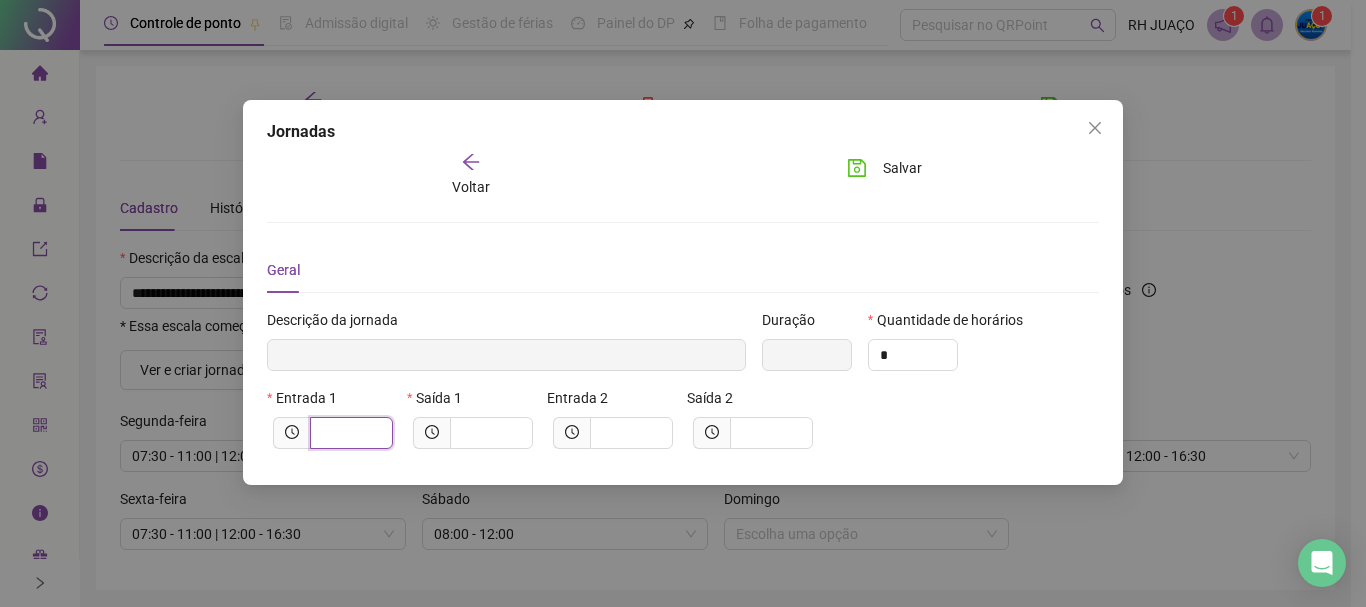 type on "*****" 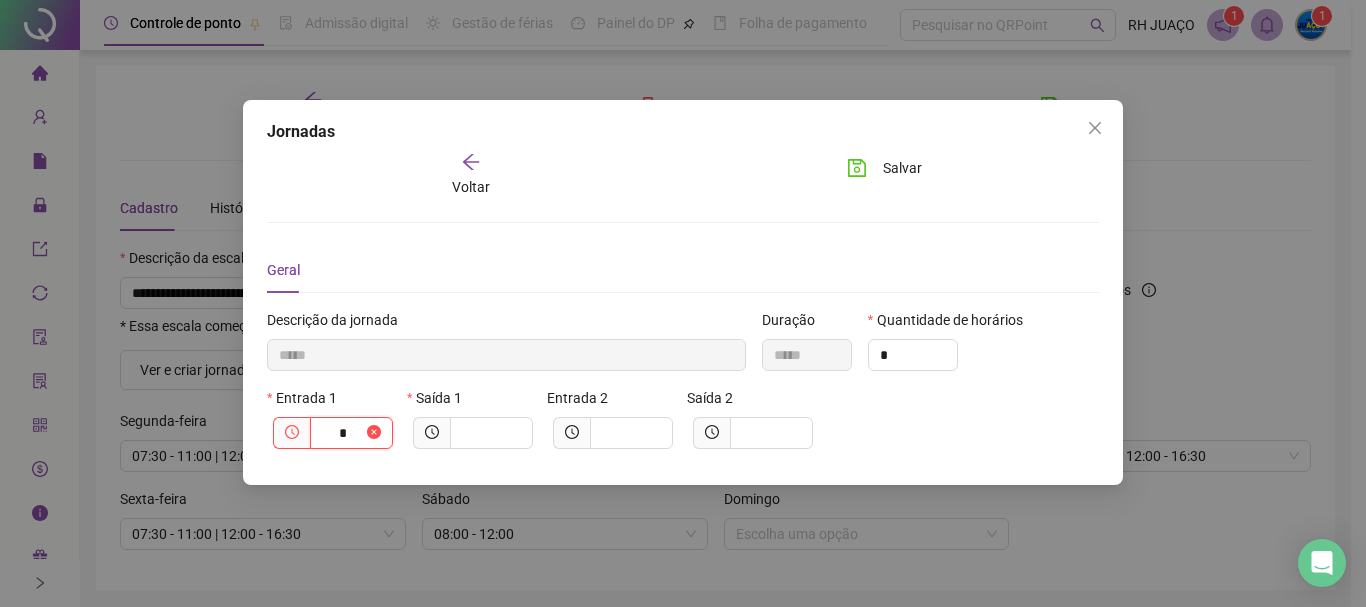type on "******" 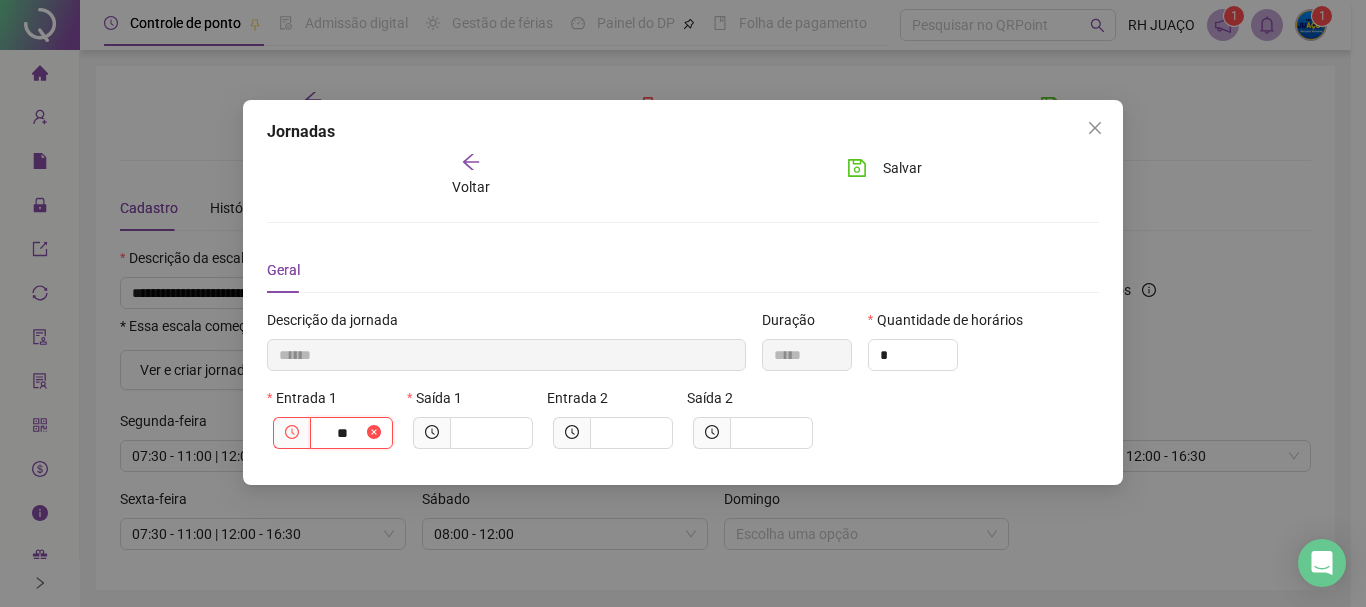 type on "********" 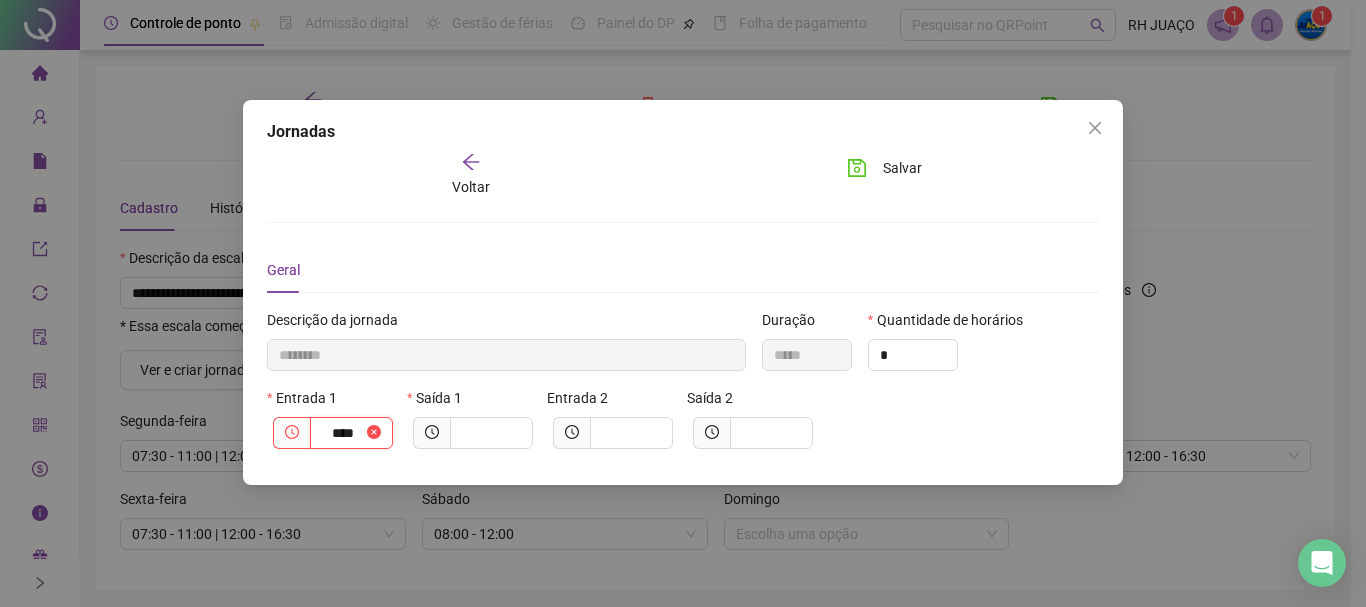 type on "*********" 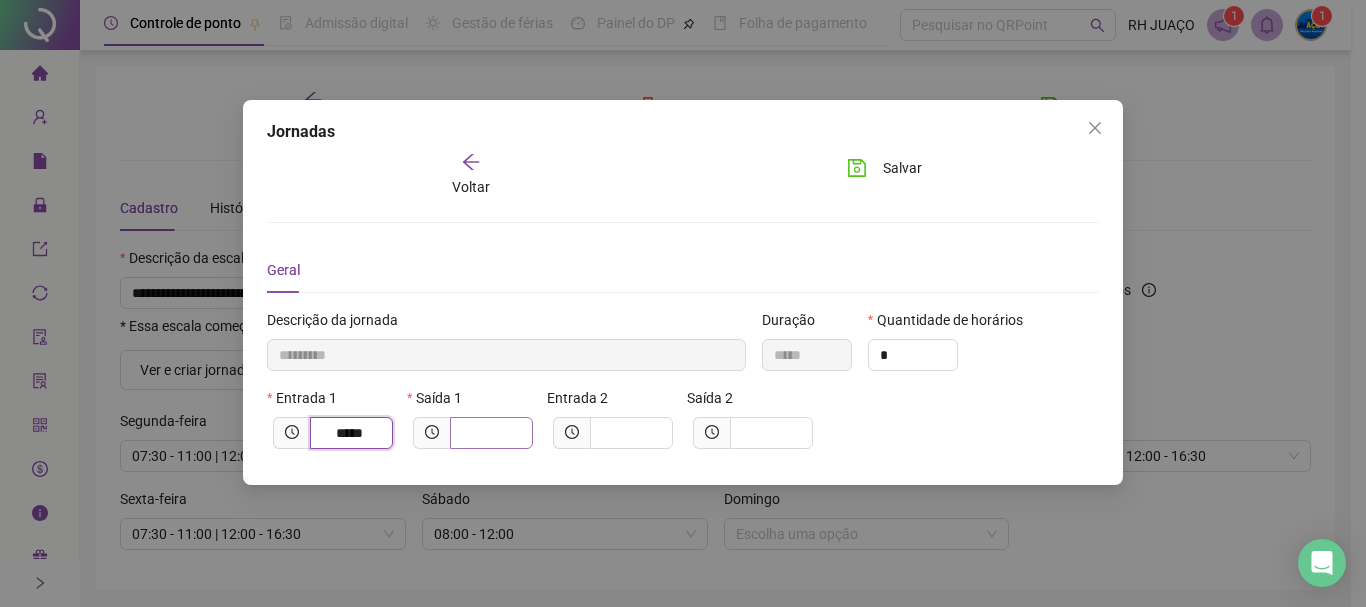 type on "*****" 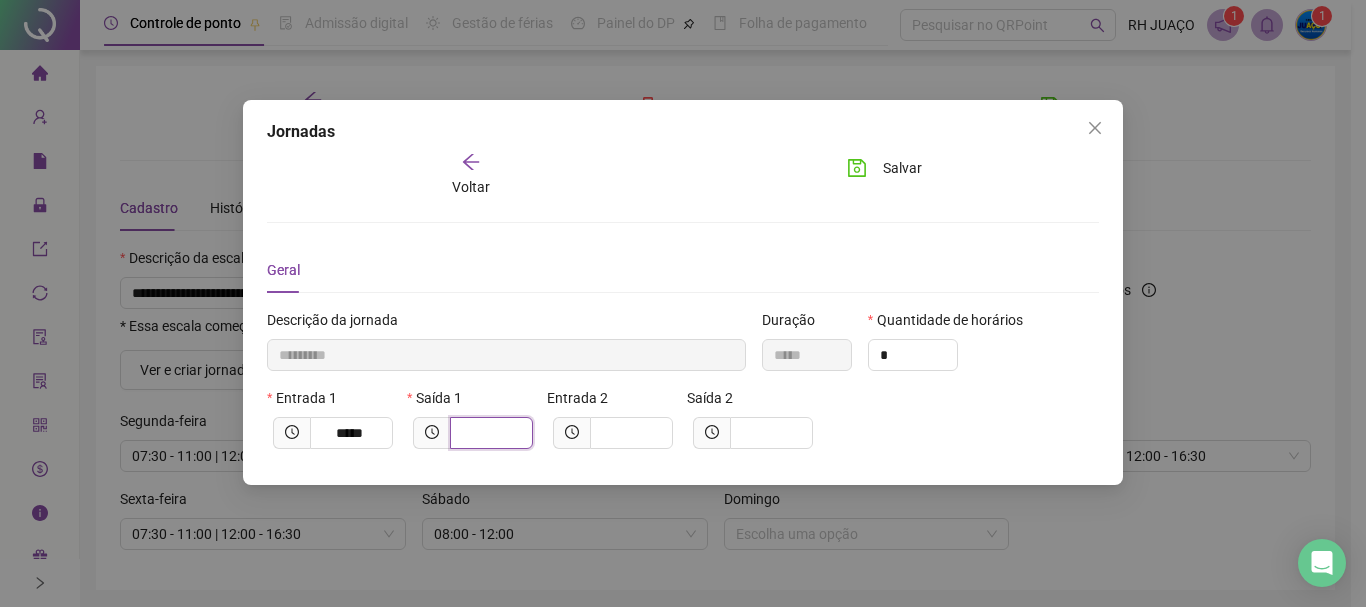 click at bounding box center [489, 433] 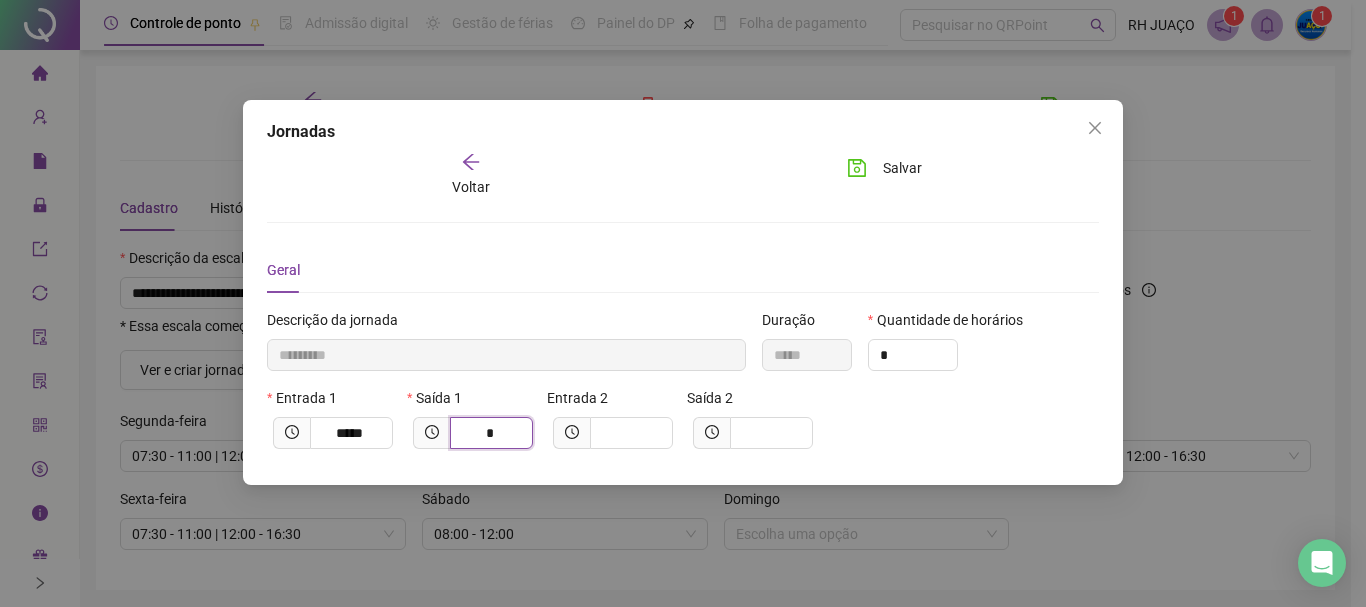 type on "**********" 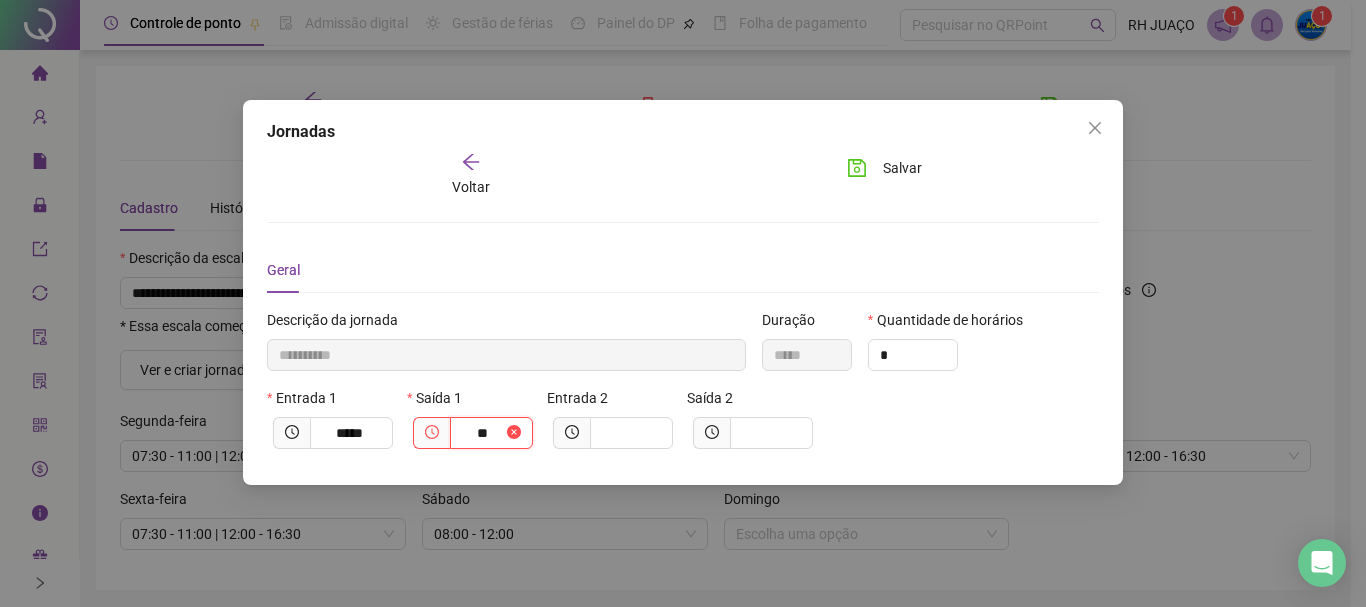 type on "**********" 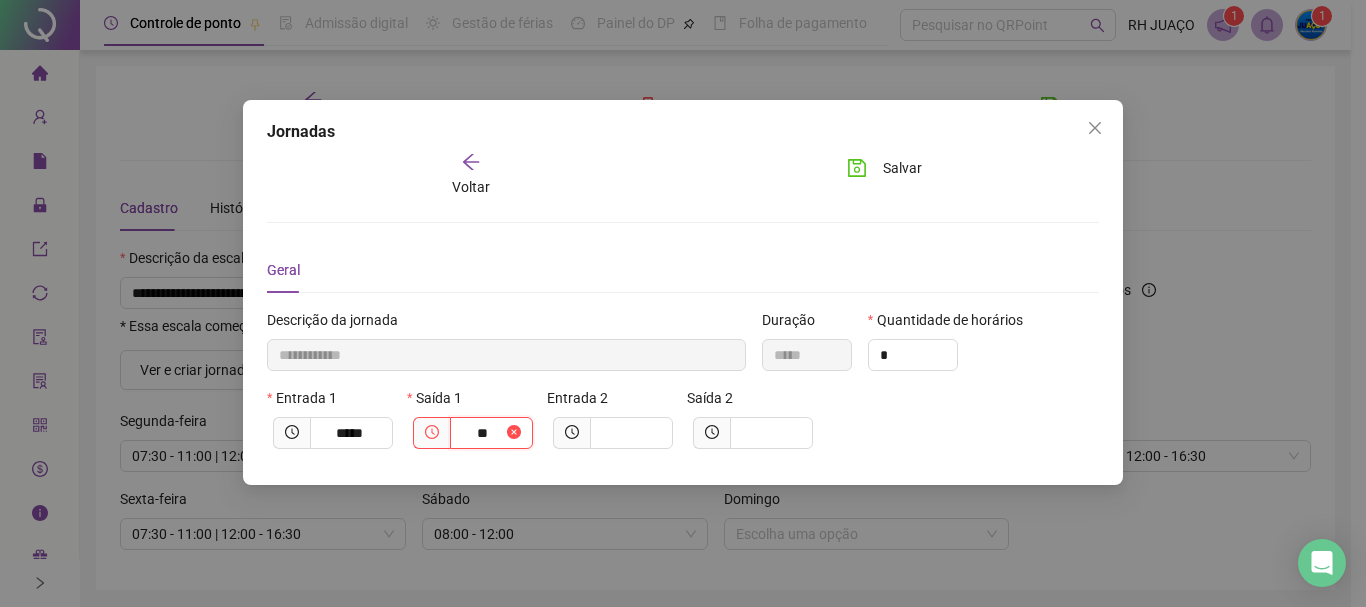 type on "*****" 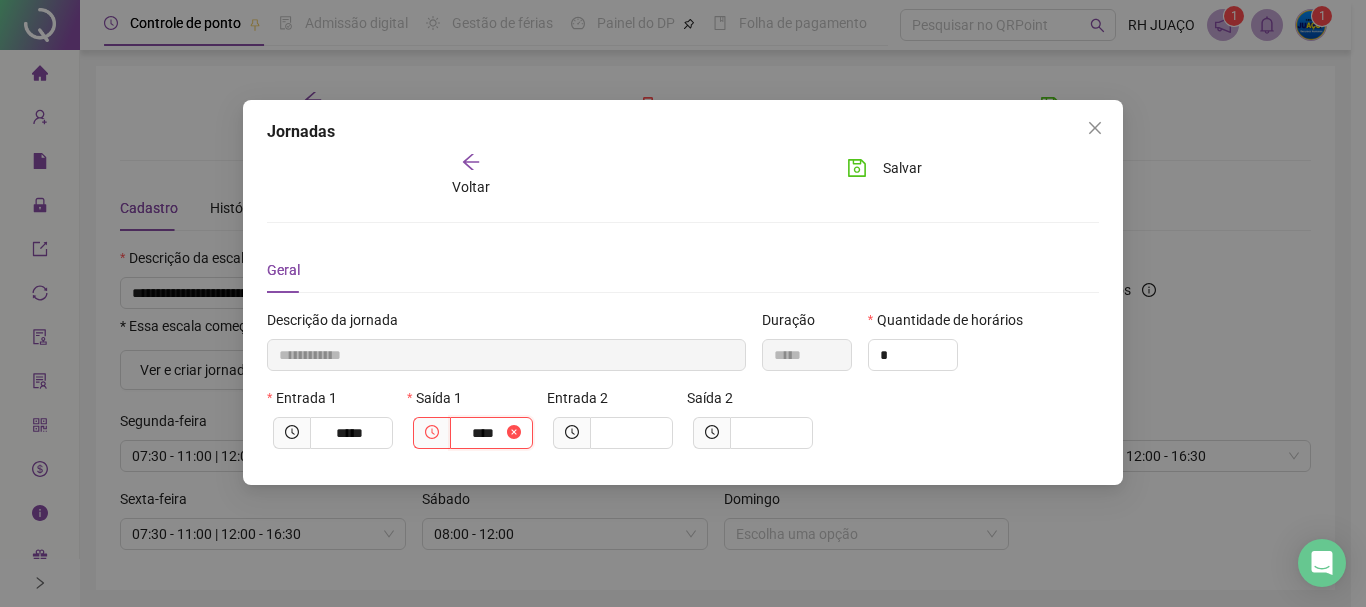 type on "**********" 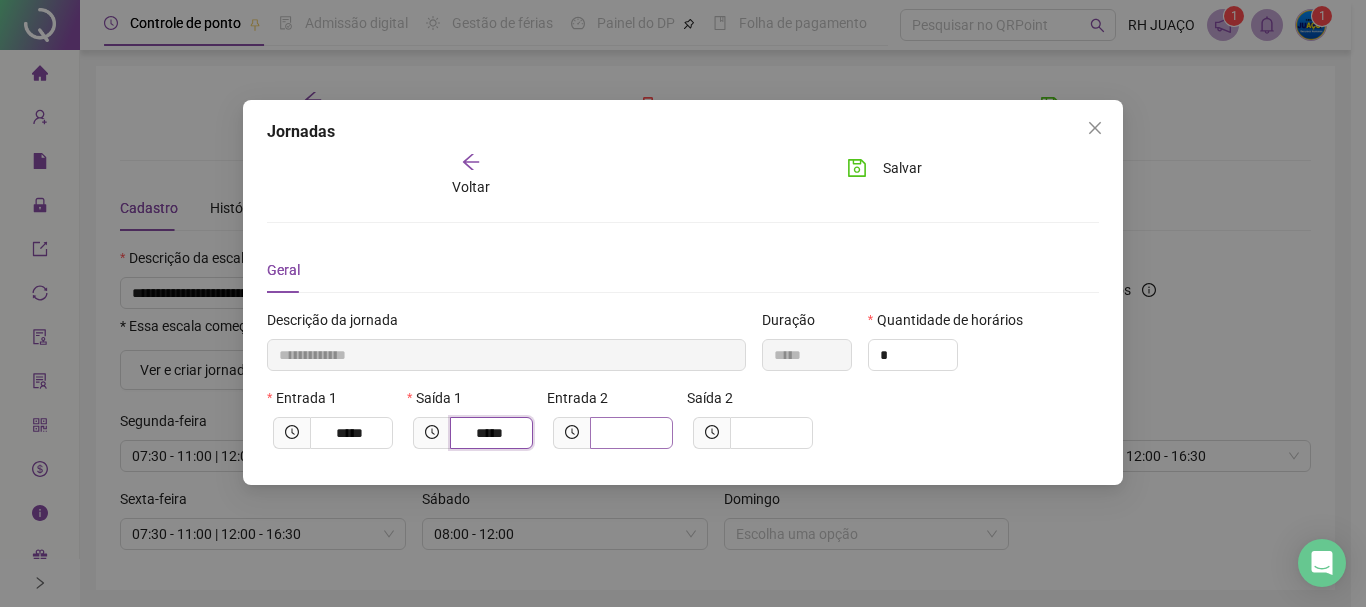type on "*****" 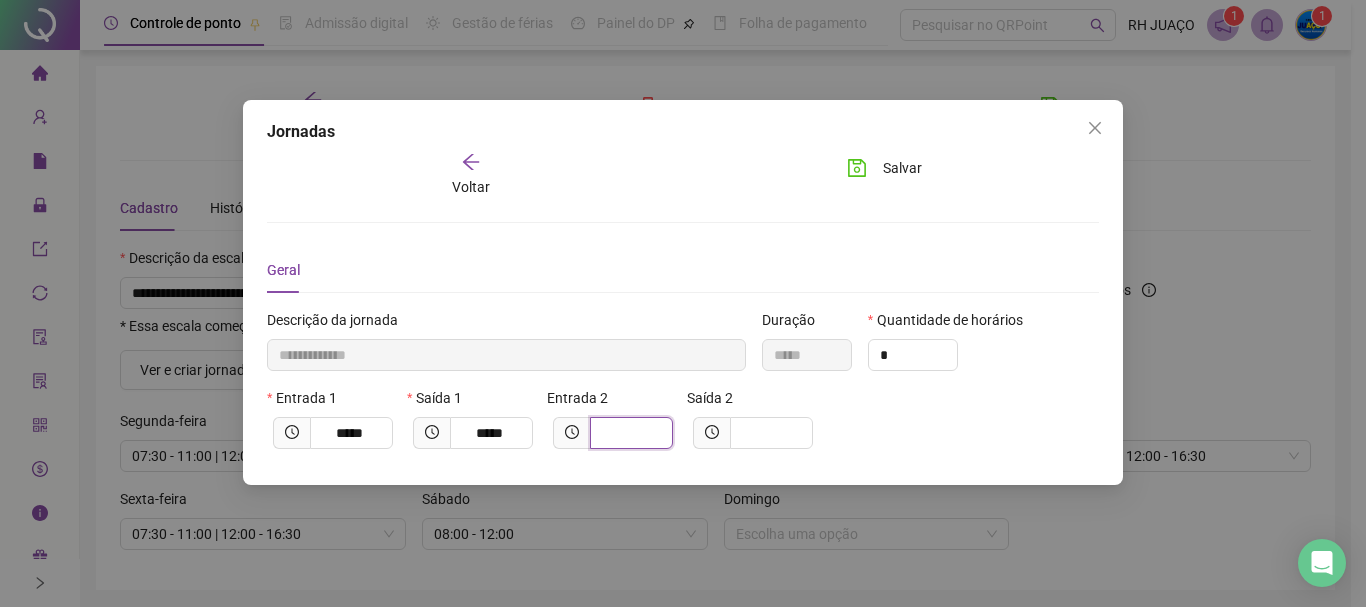 click at bounding box center [629, 433] 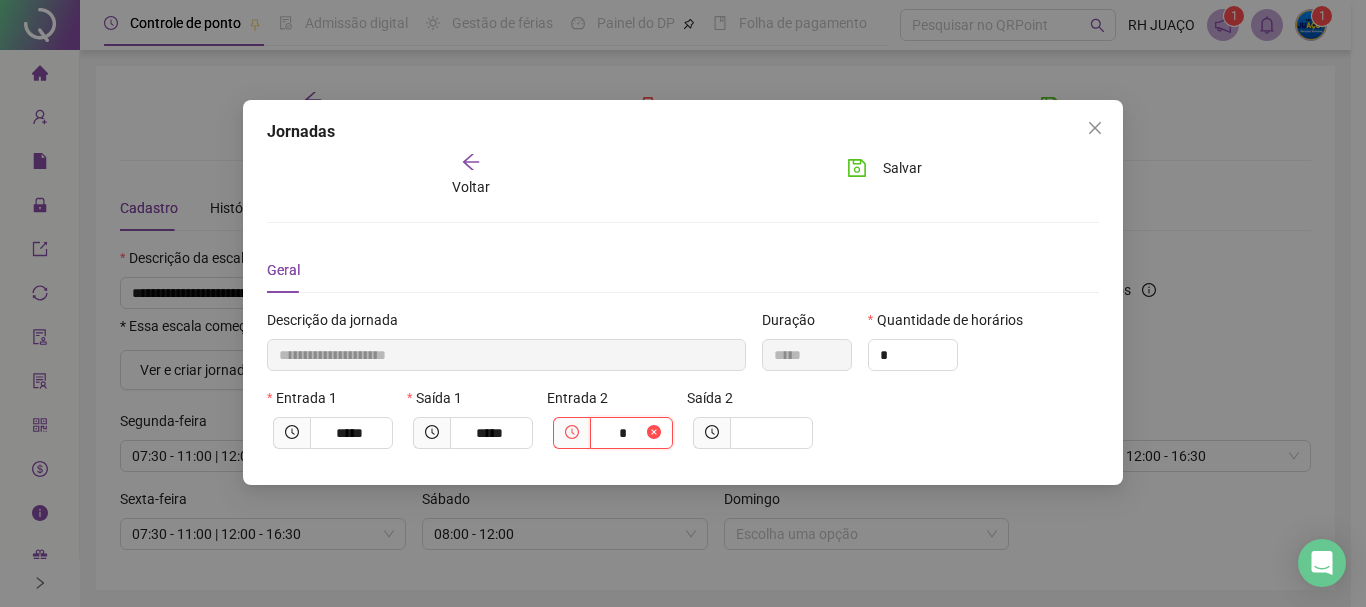 type on "**********" 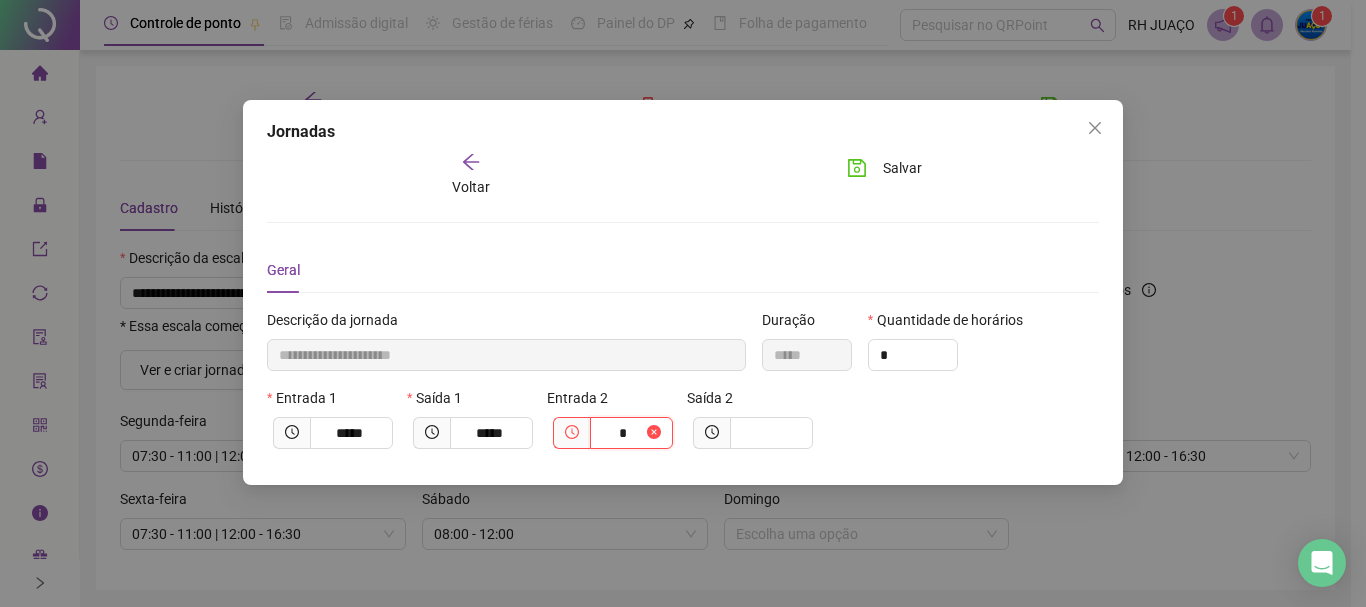 type on "**" 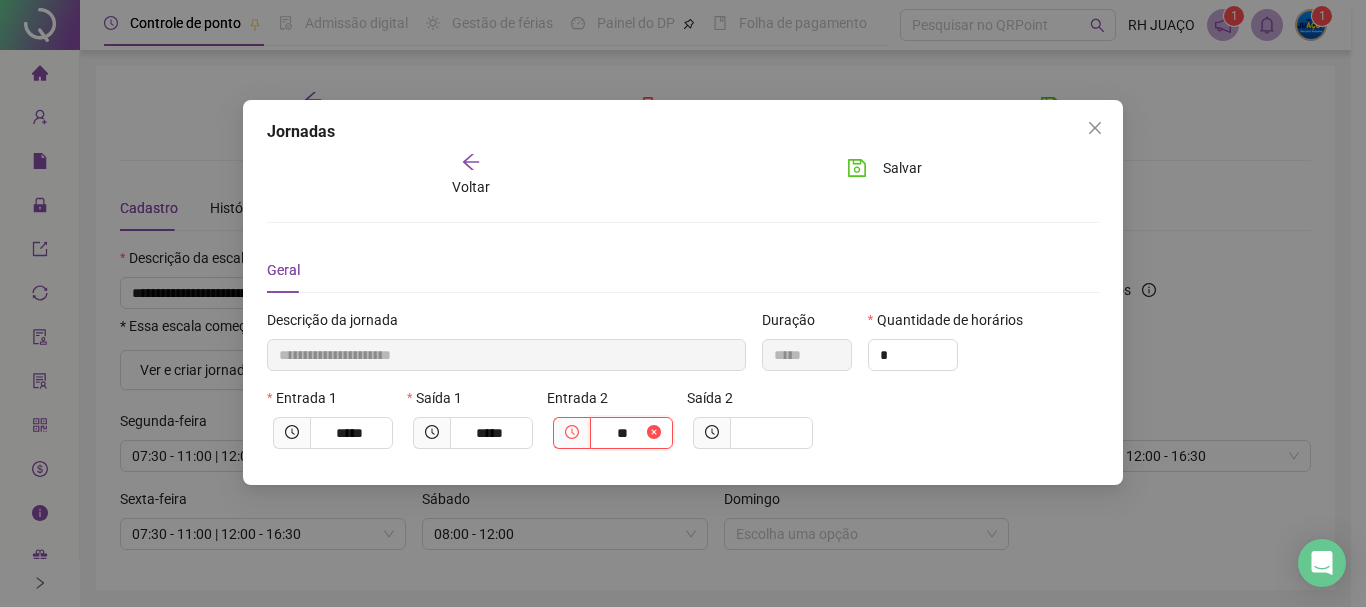 type on "**********" 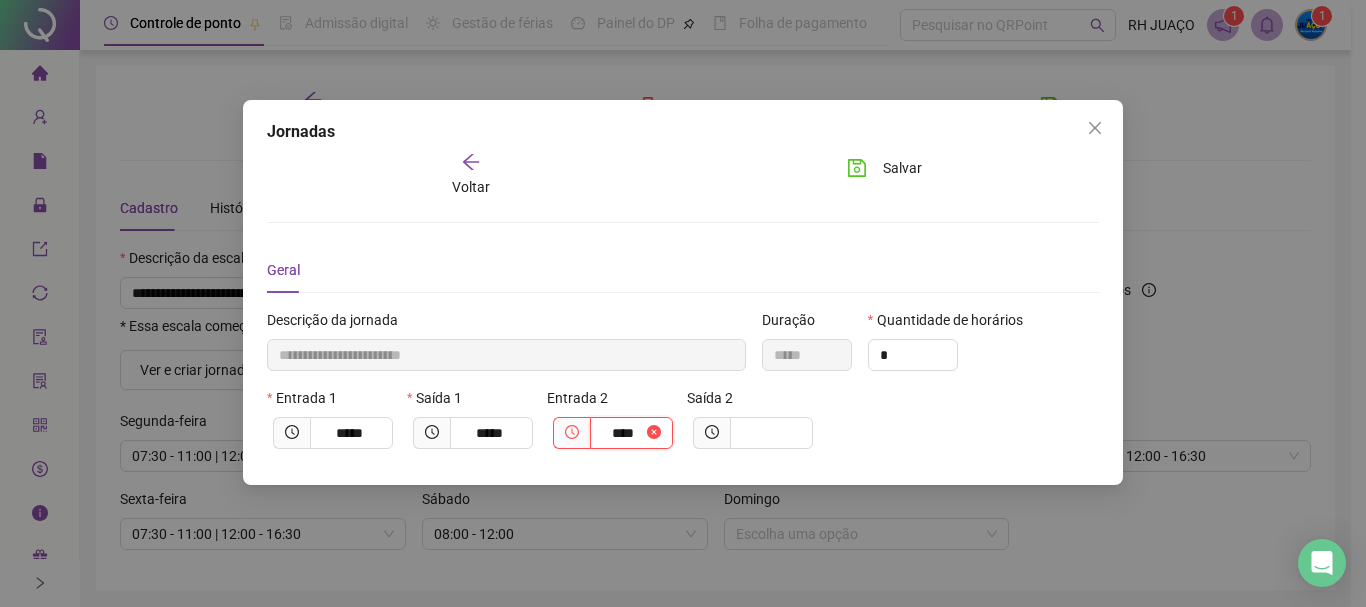 type on "**********" 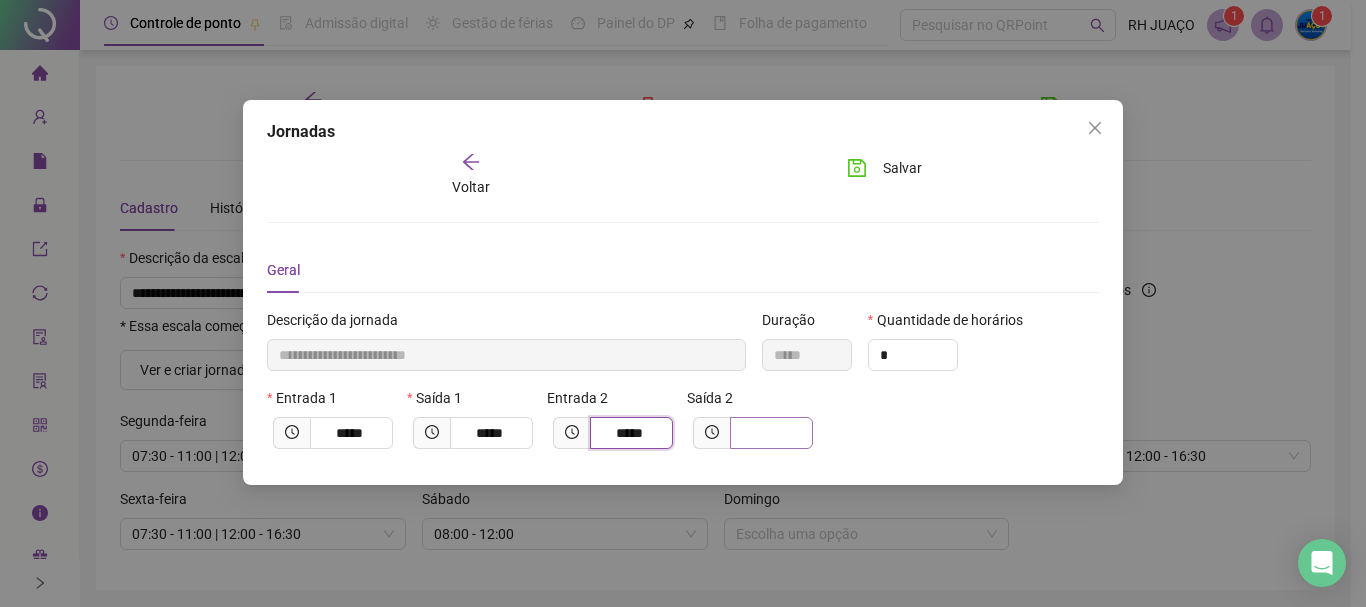 type on "*****" 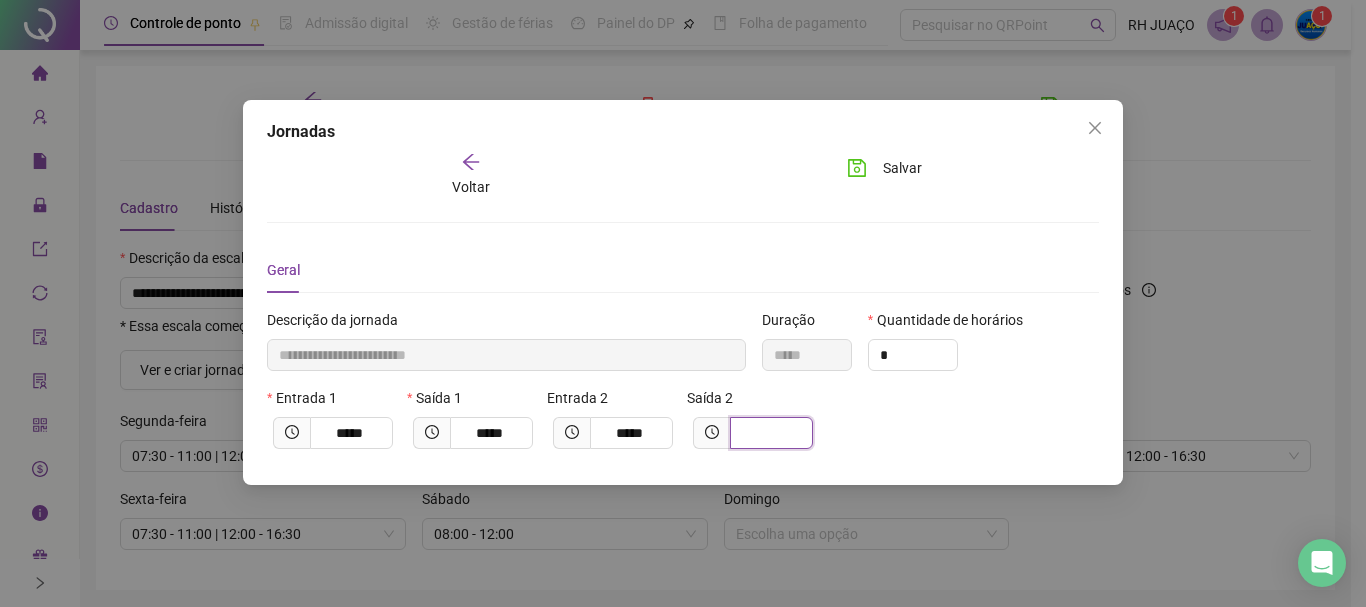 click at bounding box center (769, 433) 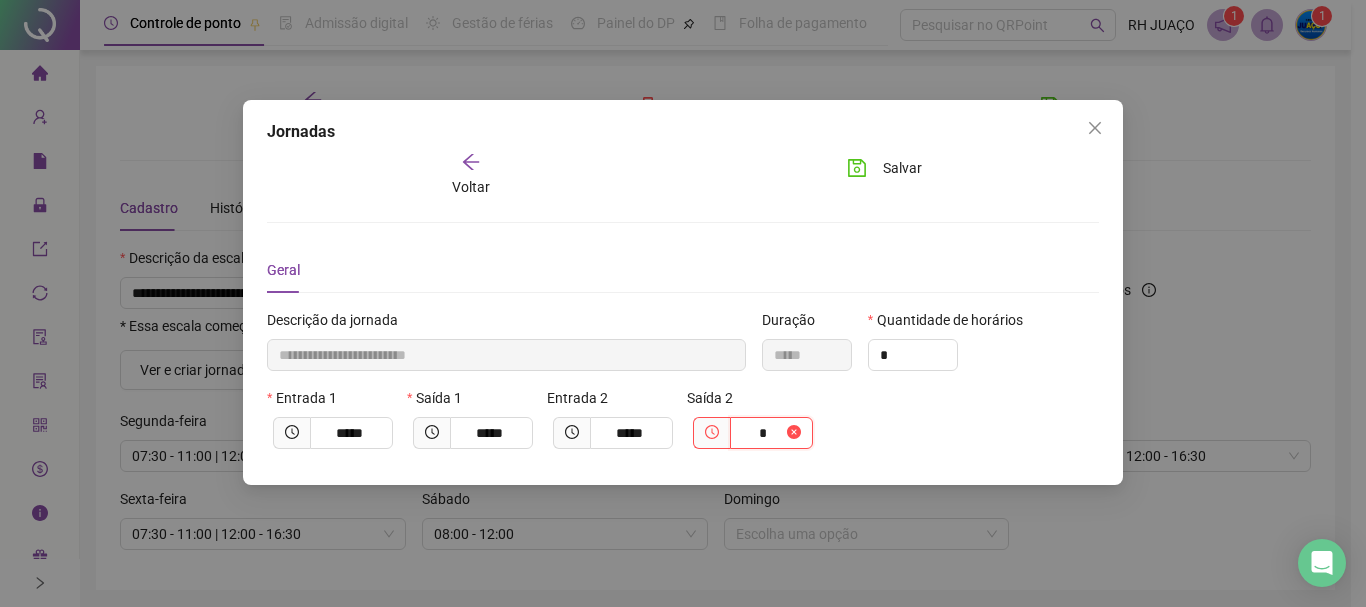 type on "**********" 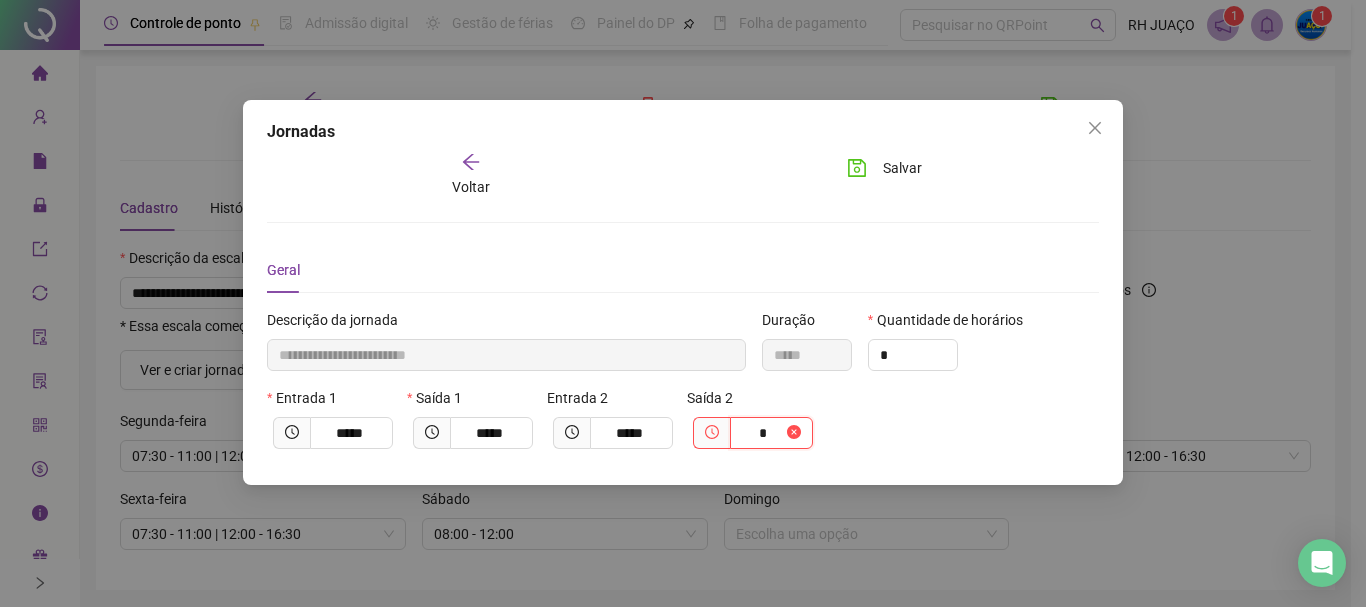 type on "**" 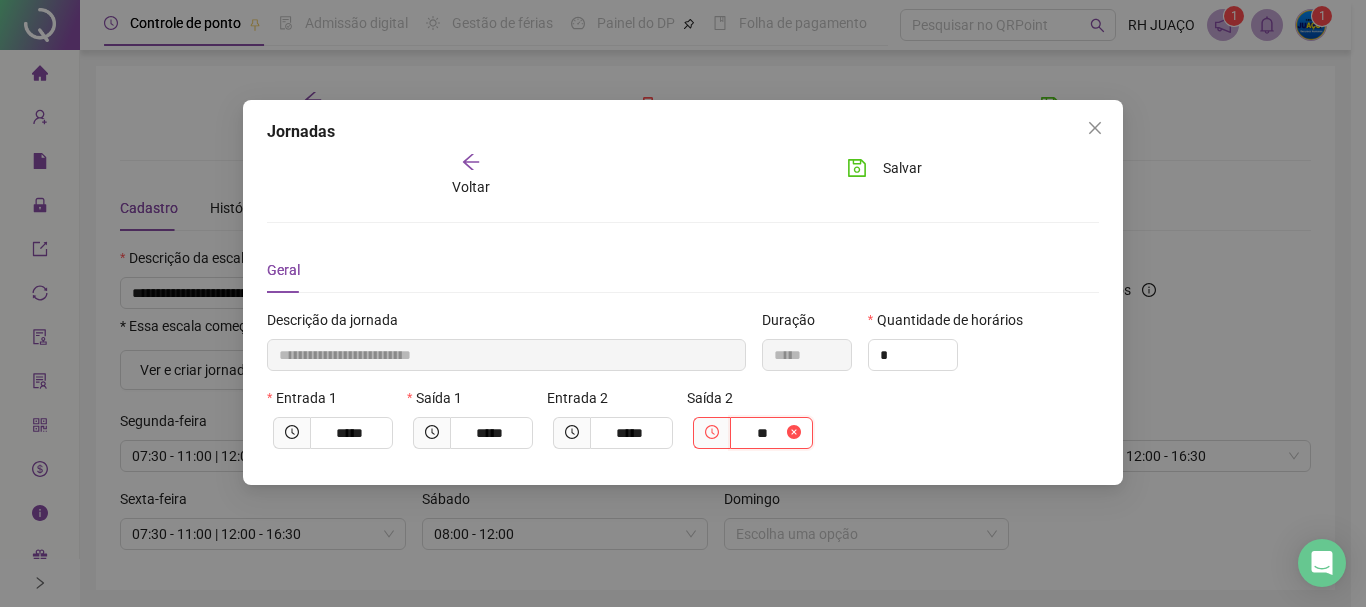 type on "**********" 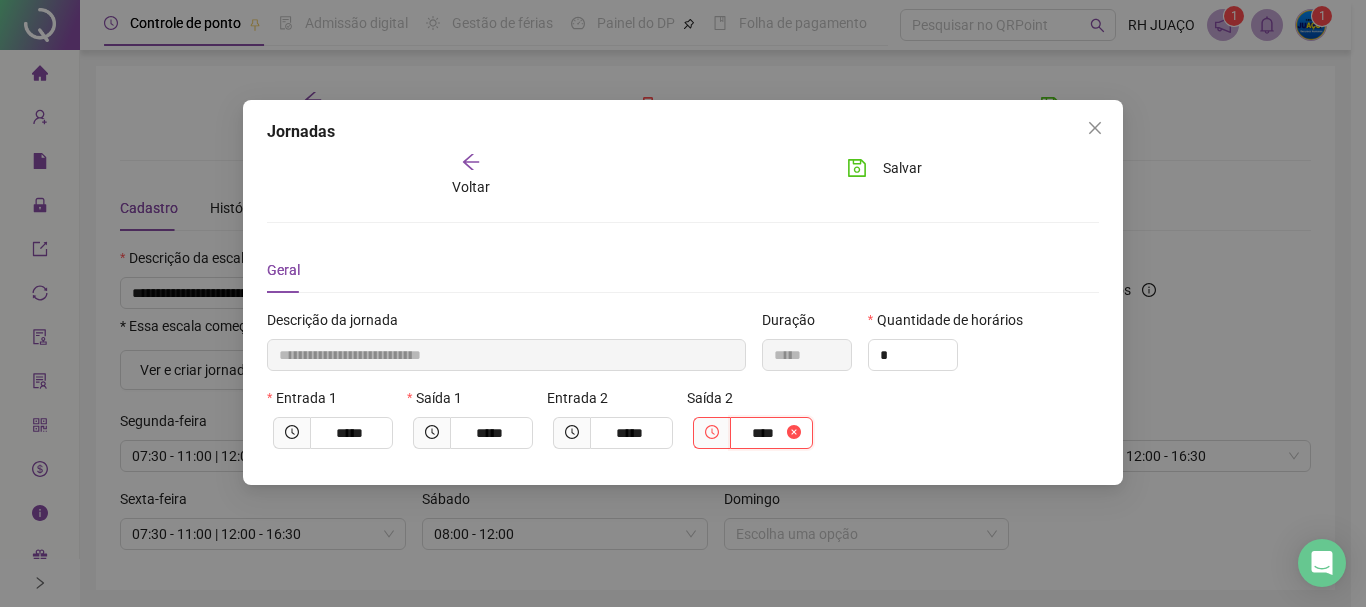 type on "**********" 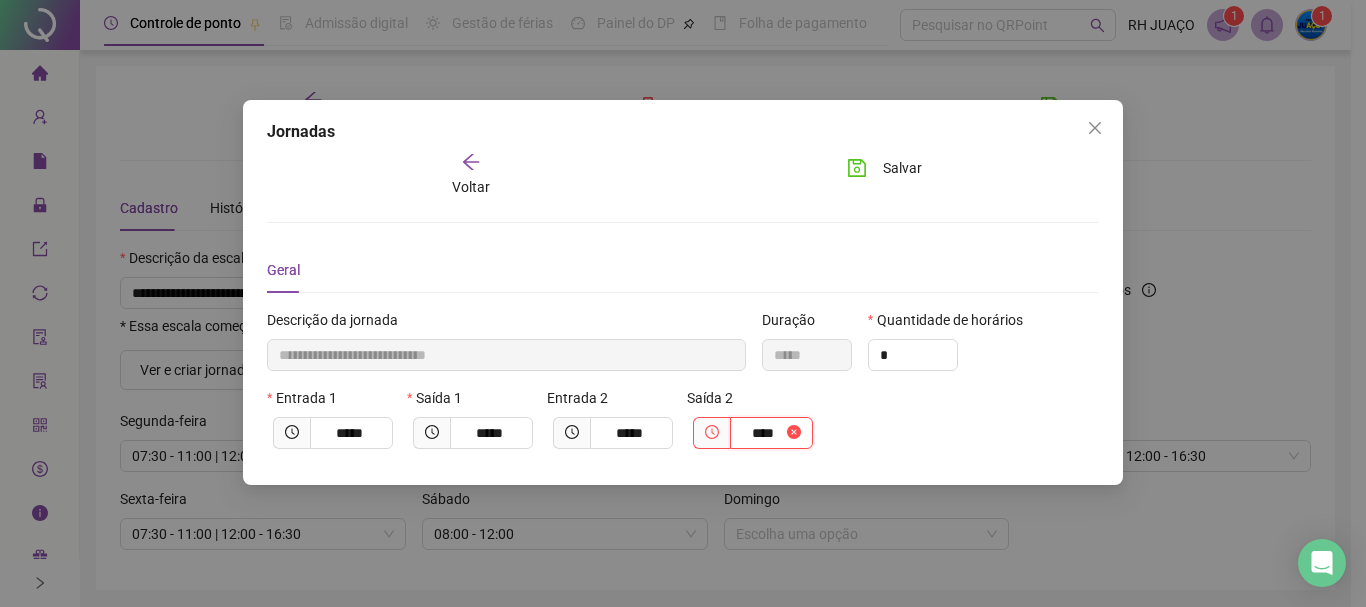 type on "*****" 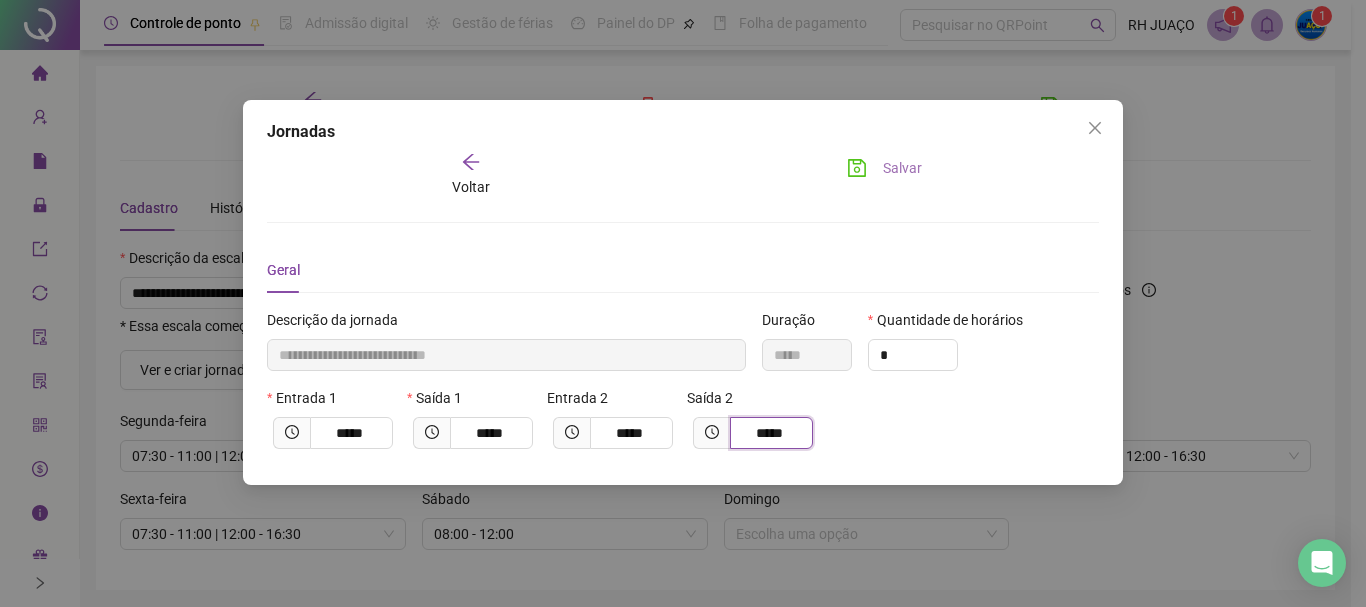 type on "*****" 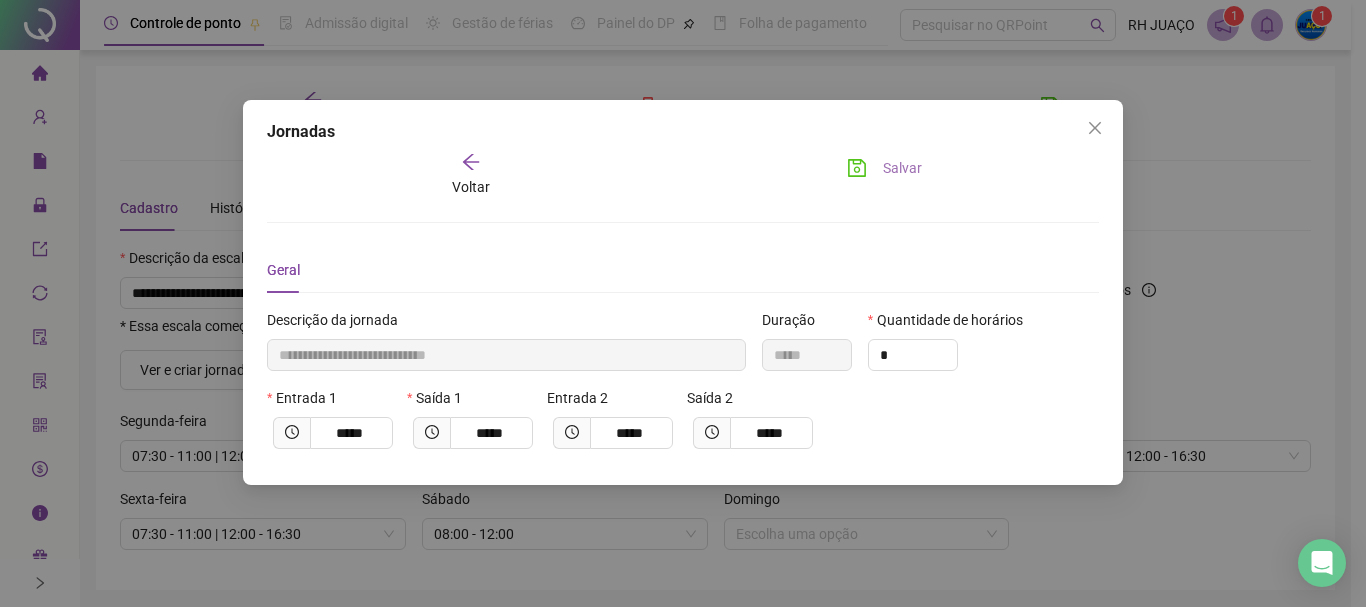 click on "Salvar" at bounding box center [902, 168] 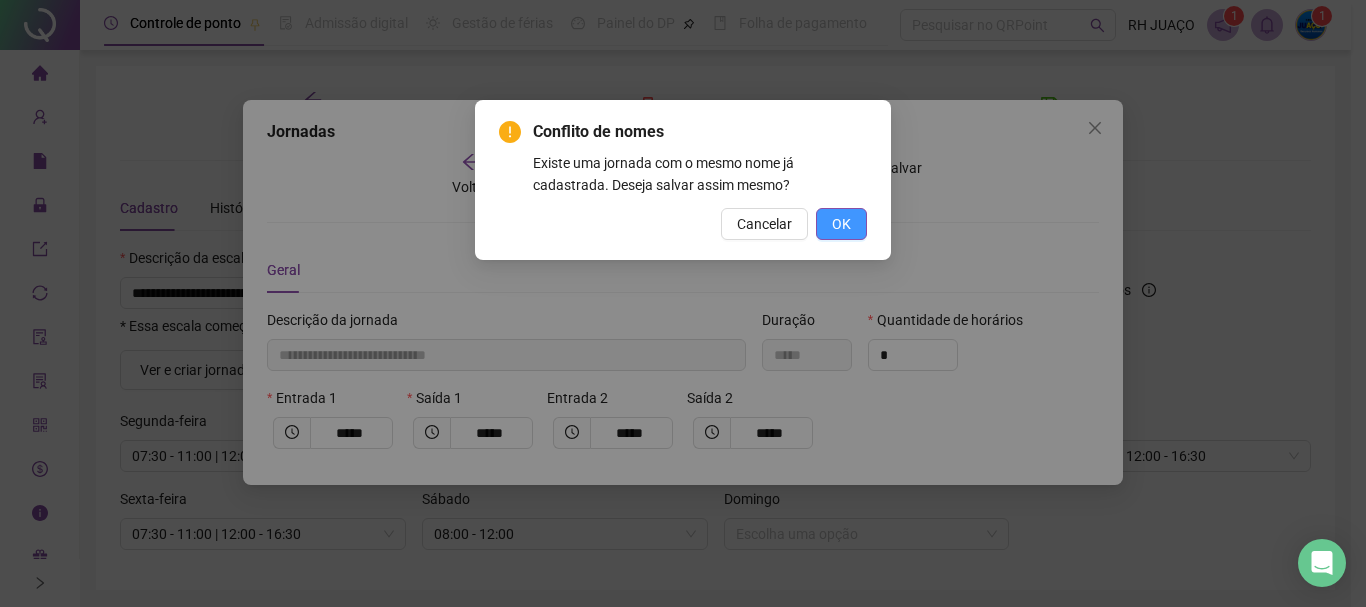 click on "OK" at bounding box center [841, 224] 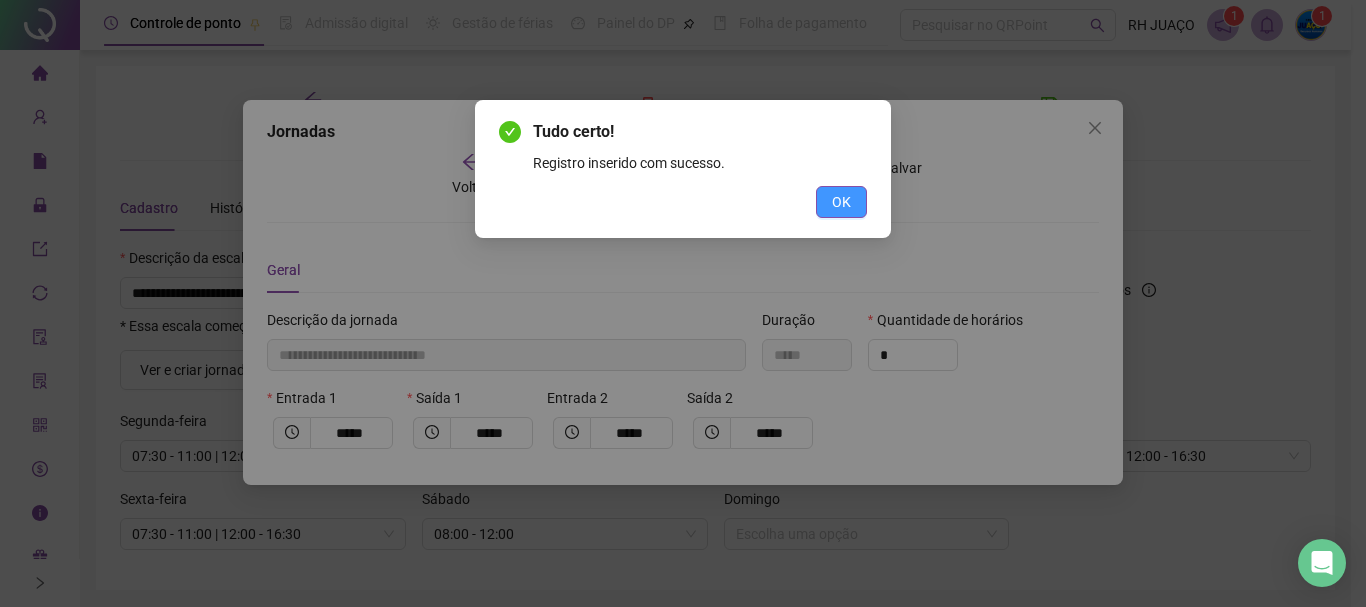 click on "OK" at bounding box center (841, 202) 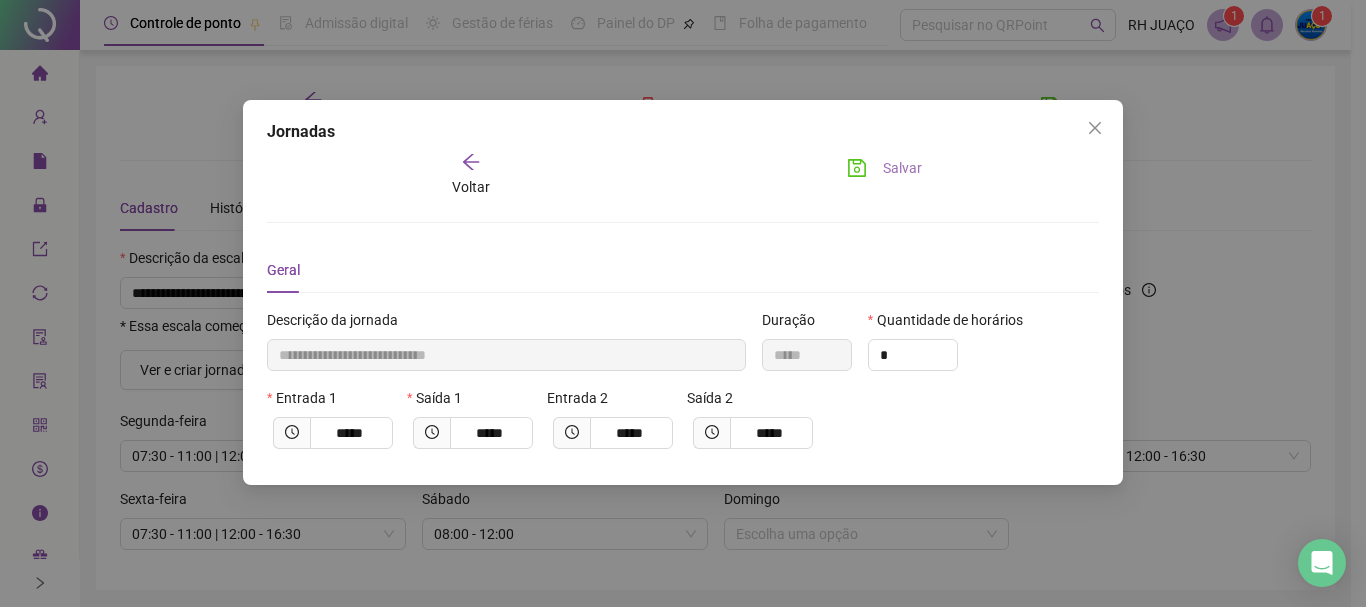 drag, startPoint x: 892, startPoint y: 160, endPoint x: 980, endPoint y: 131, distance: 92.65527 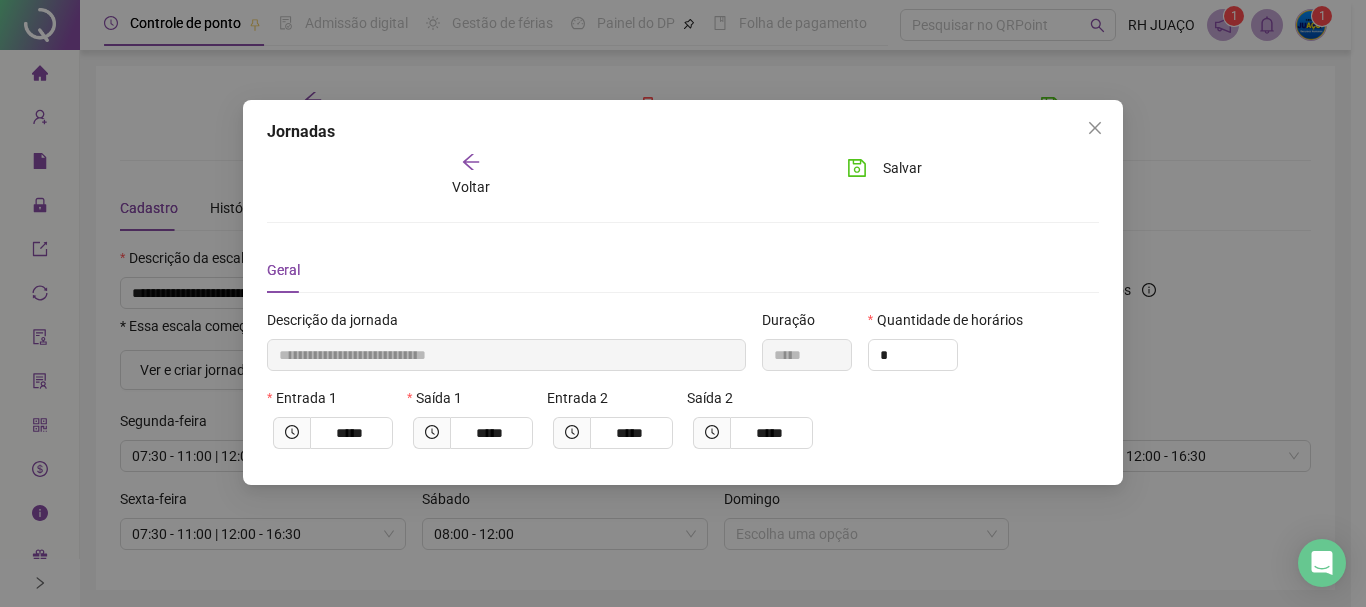 click on "Salvar" at bounding box center (902, 168) 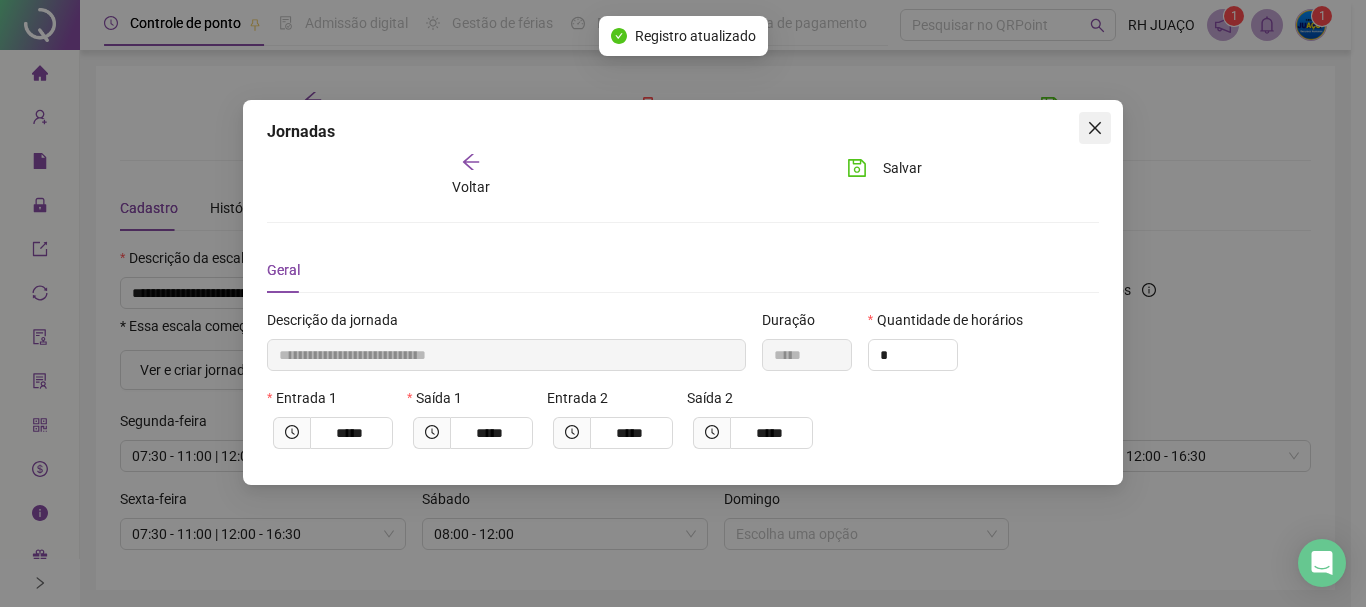 click 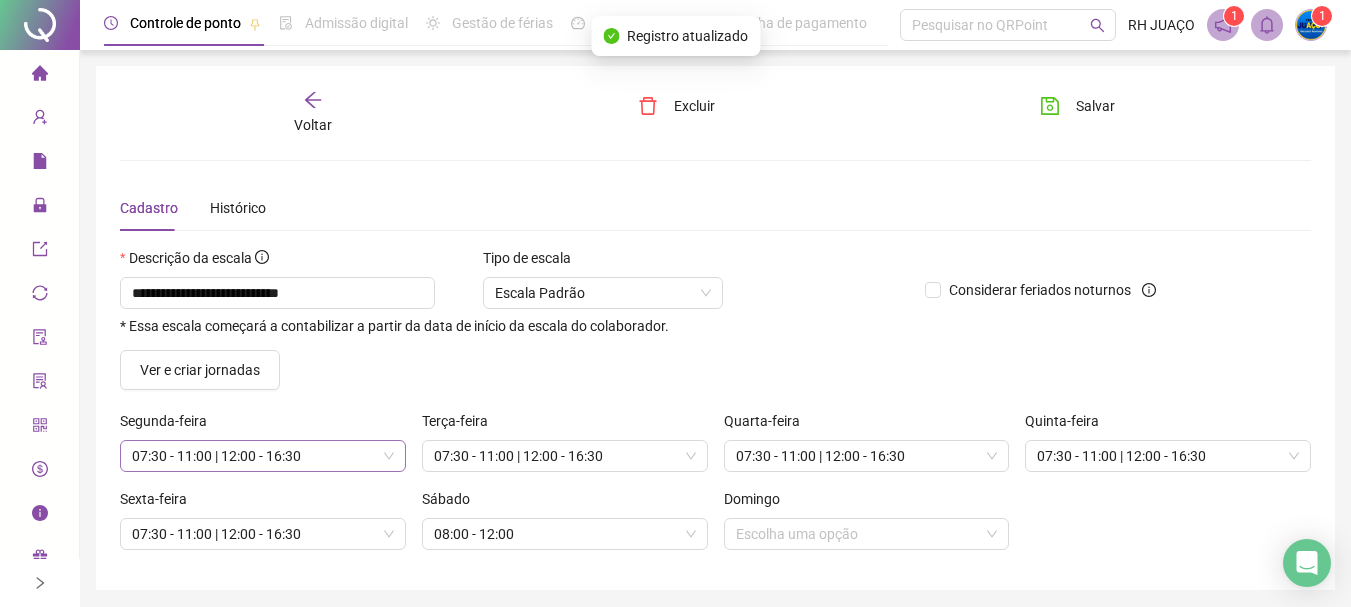 click on "07:30 - 11:00 | 12:00 - 16:30" at bounding box center [263, 456] 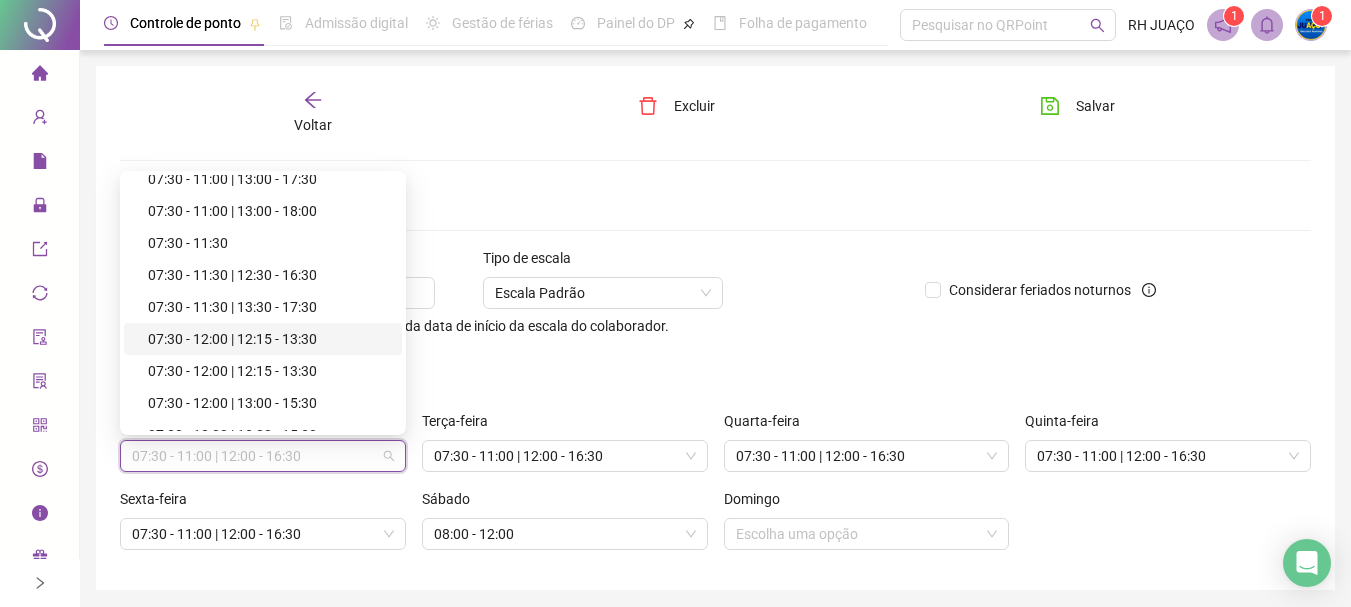 scroll, scrollTop: 794, scrollLeft: 0, axis: vertical 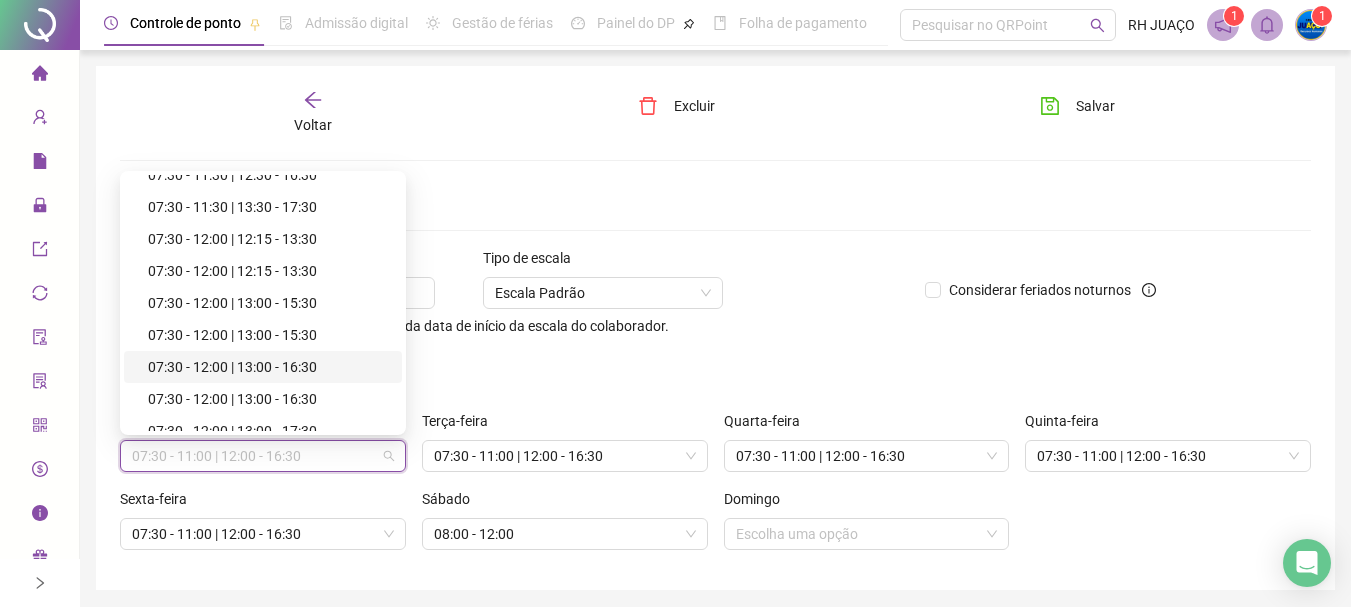 click on "07:30 - 12:00 | 13:00 - 16:30" at bounding box center (269, 367) 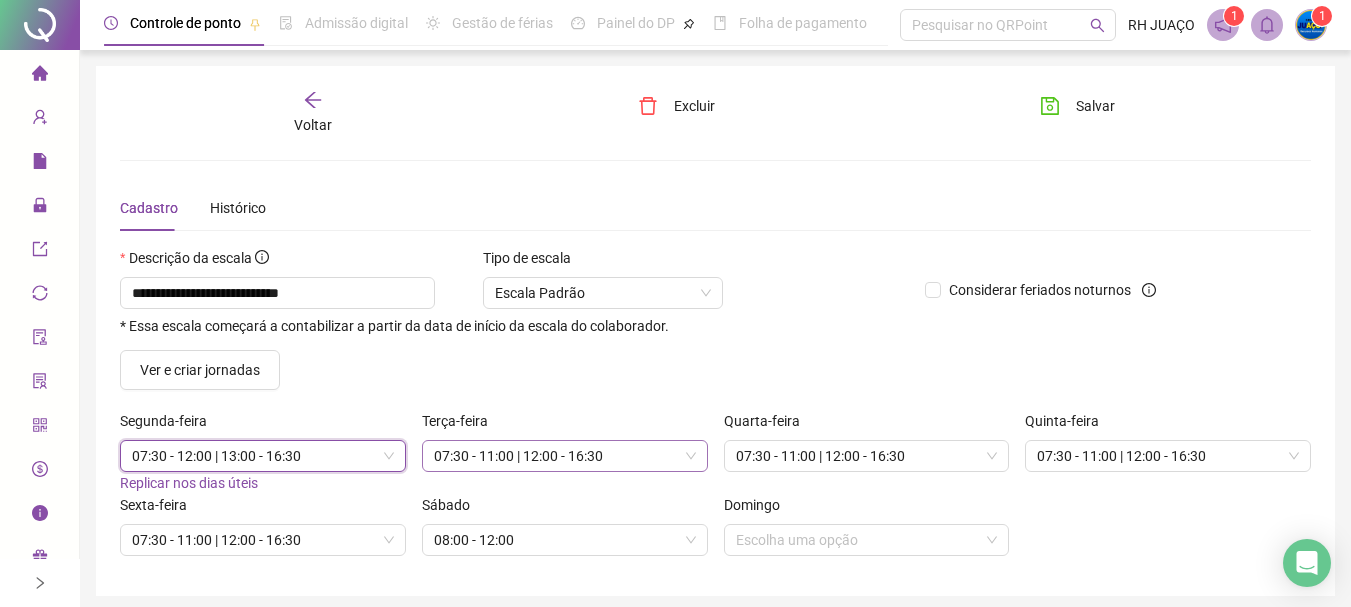 click on "07:30 - 11:00 | 12:00 - 16:30" at bounding box center (565, 456) 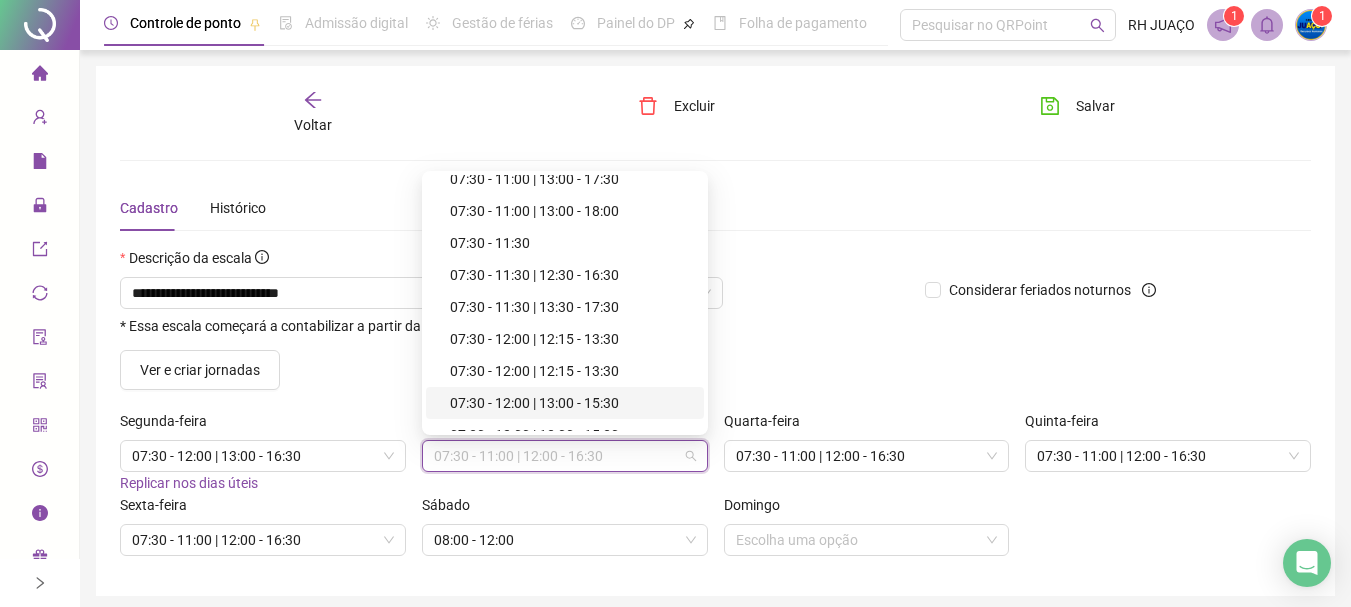 scroll, scrollTop: 794, scrollLeft: 0, axis: vertical 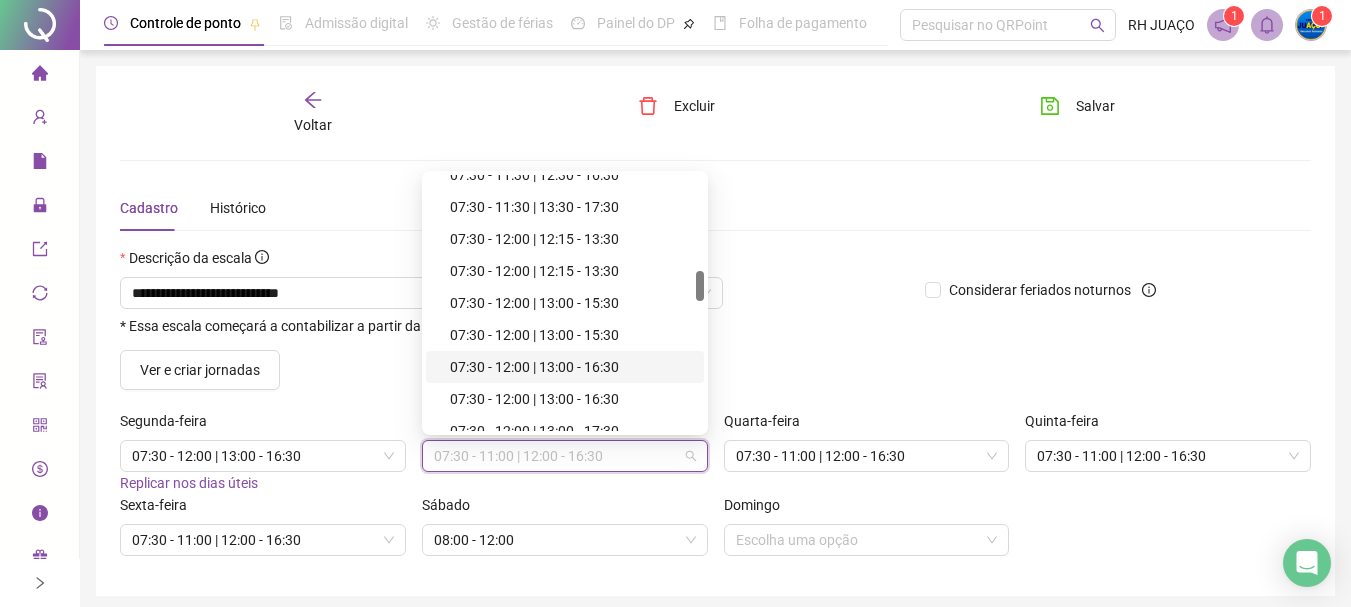 click on "07:30 - 12:00 | 13:00 - 16:30" at bounding box center (571, 367) 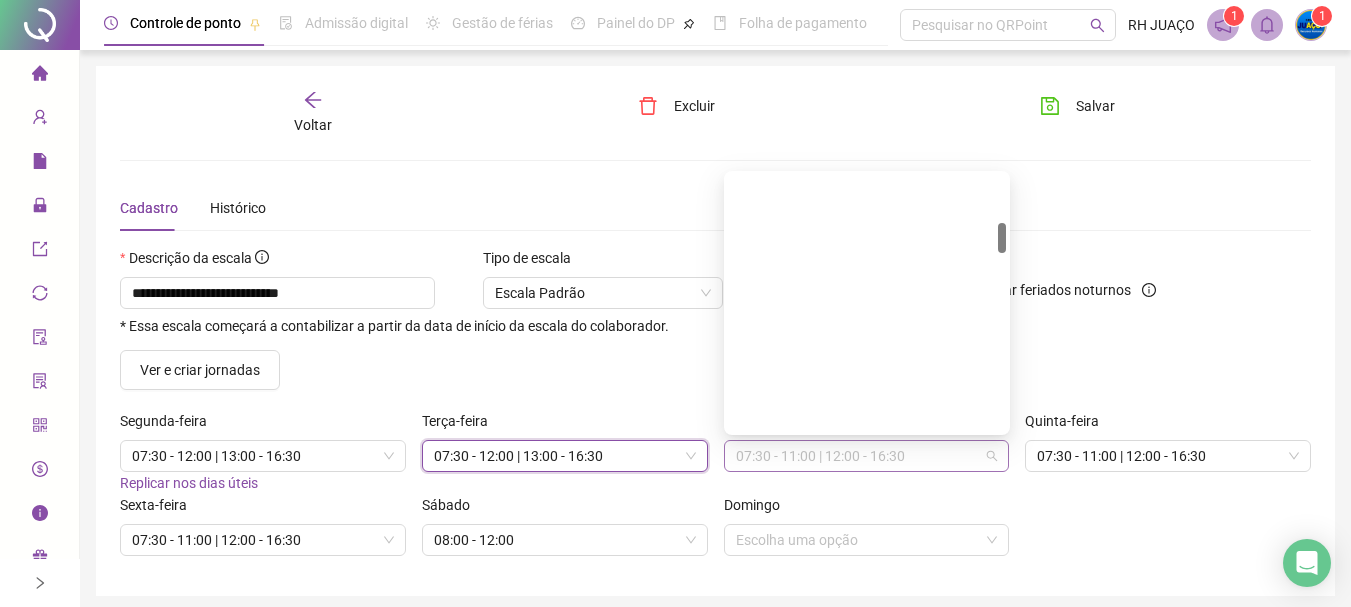 click on "07:30 - 11:00 | 12:00 - 16:30" at bounding box center [867, 456] 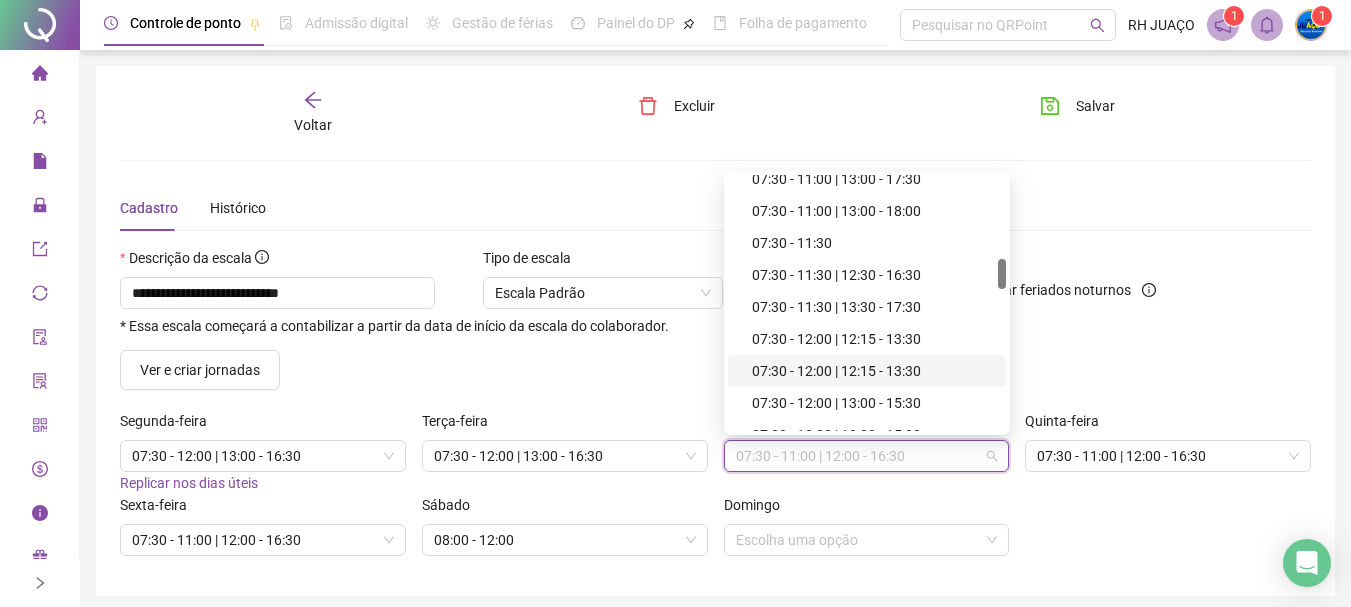 scroll, scrollTop: 794, scrollLeft: 0, axis: vertical 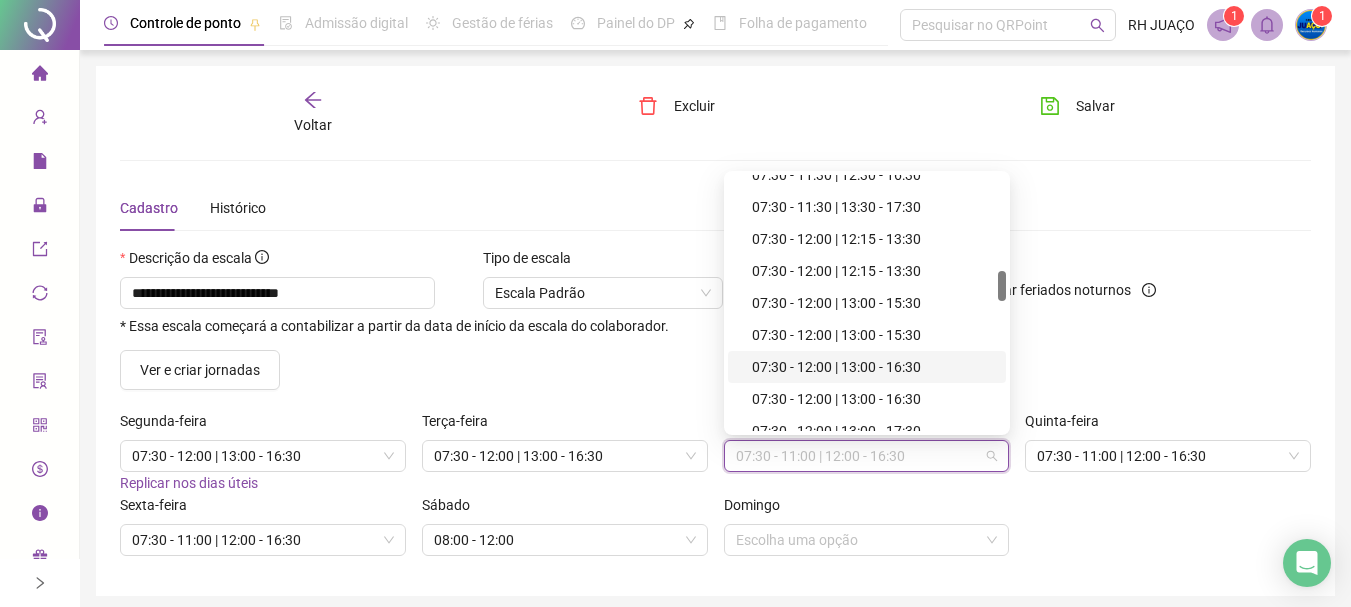 click on "07:30 - 12:00 | 13:00 - 16:30" at bounding box center [873, 367] 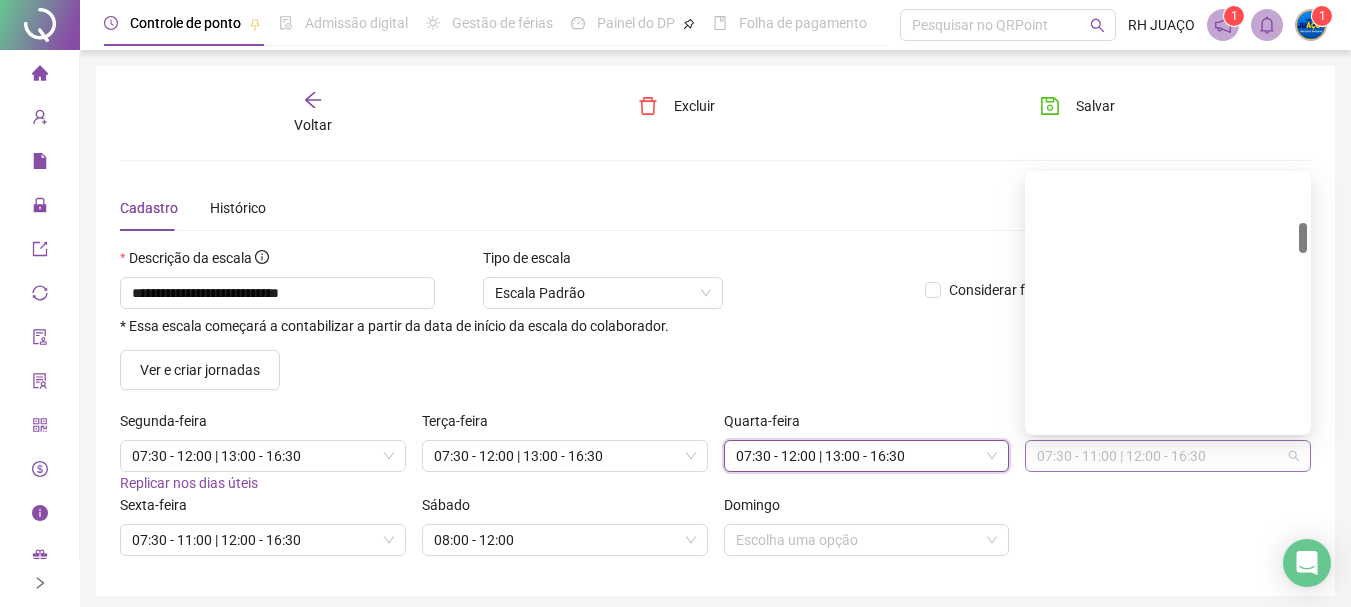 click on "07:30 - 11:00 | 12:00 - 16:30" at bounding box center (1168, 456) 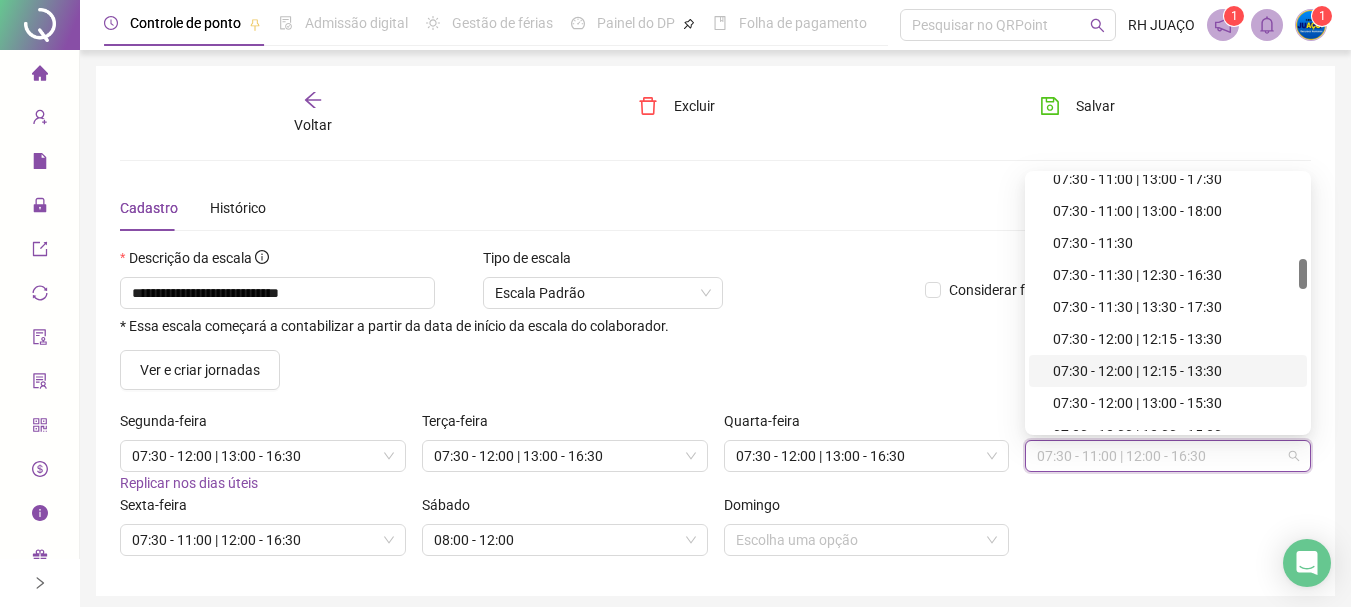 scroll, scrollTop: 794, scrollLeft: 0, axis: vertical 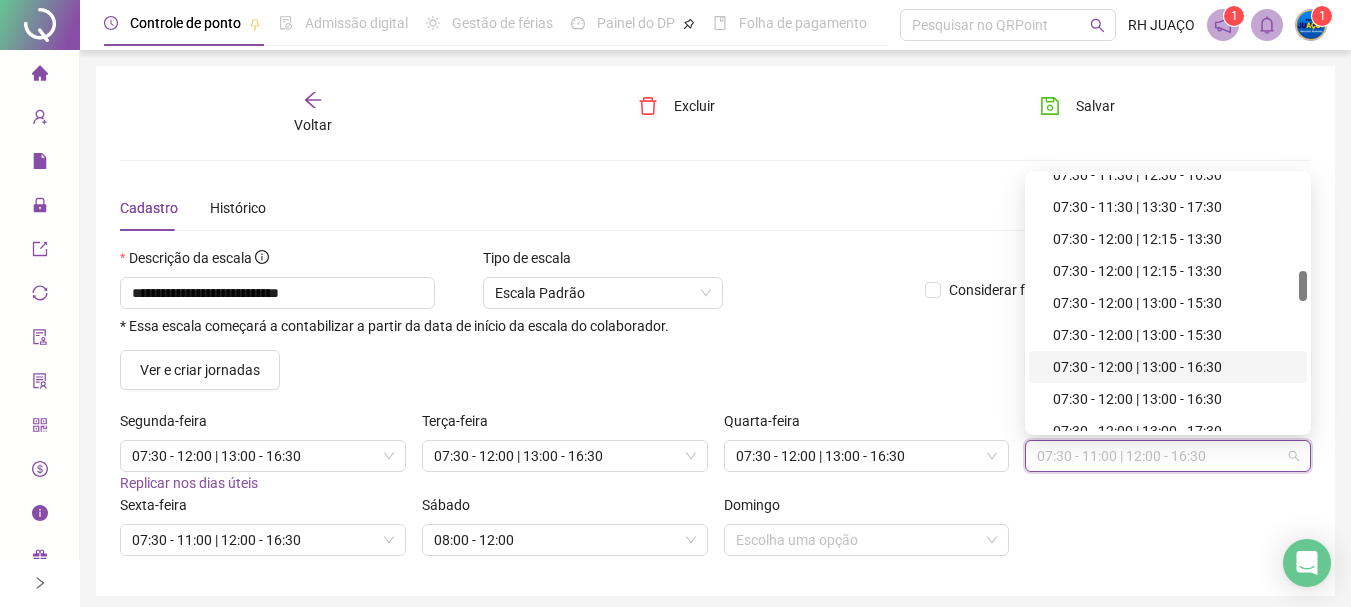 click on "07:30 - 12:00 | 13:00 - 16:30" at bounding box center [1174, 367] 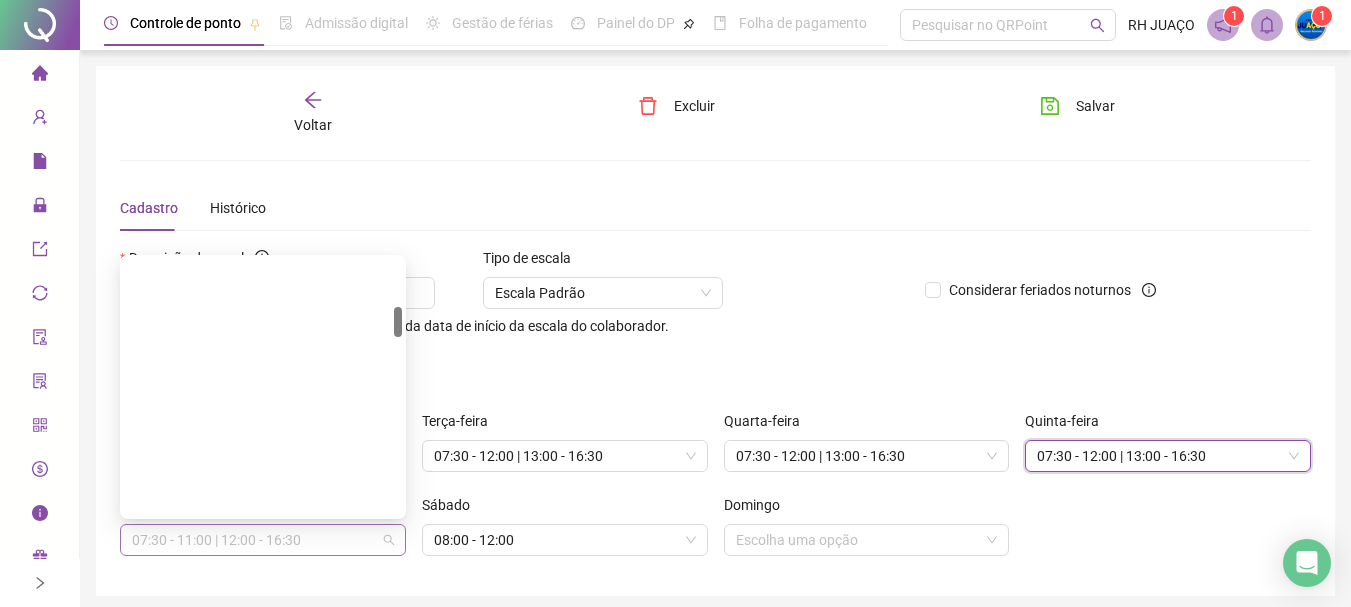 click on "07:30 - 11:00 | 12:00 - 16:30" at bounding box center (263, 540) 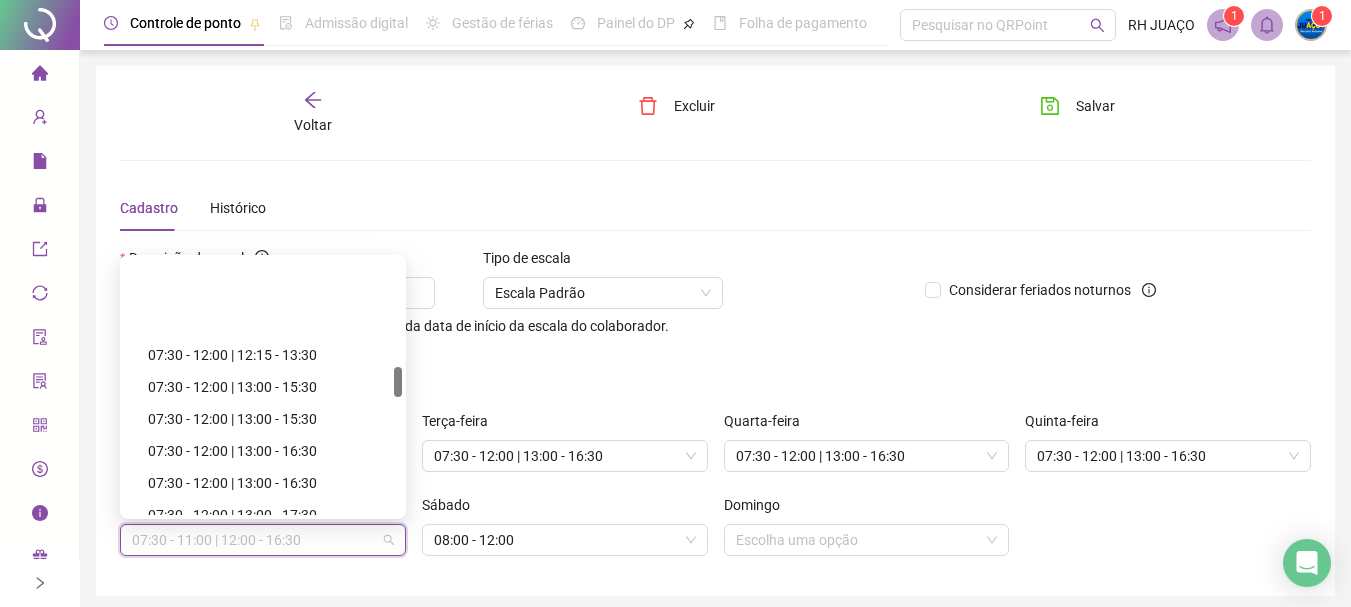 scroll, scrollTop: 894, scrollLeft: 0, axis: vertical 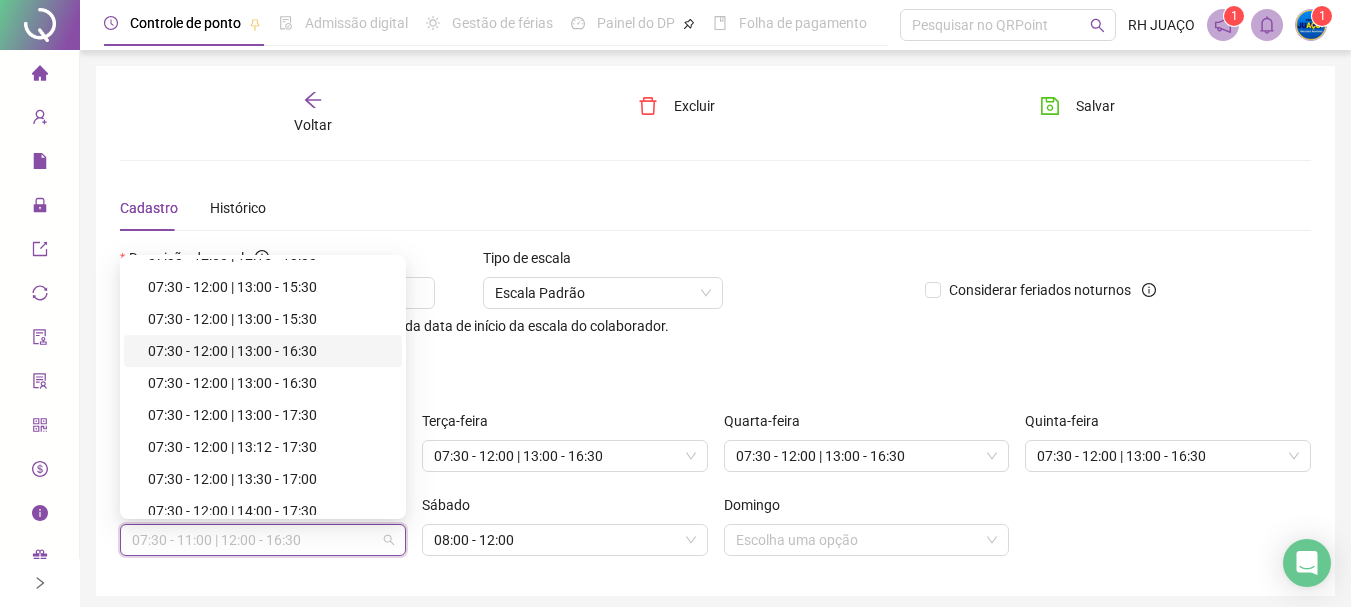 click on "07:30 - 12:00 | 13:00 - 16:30" at bounding box center [269, 351] 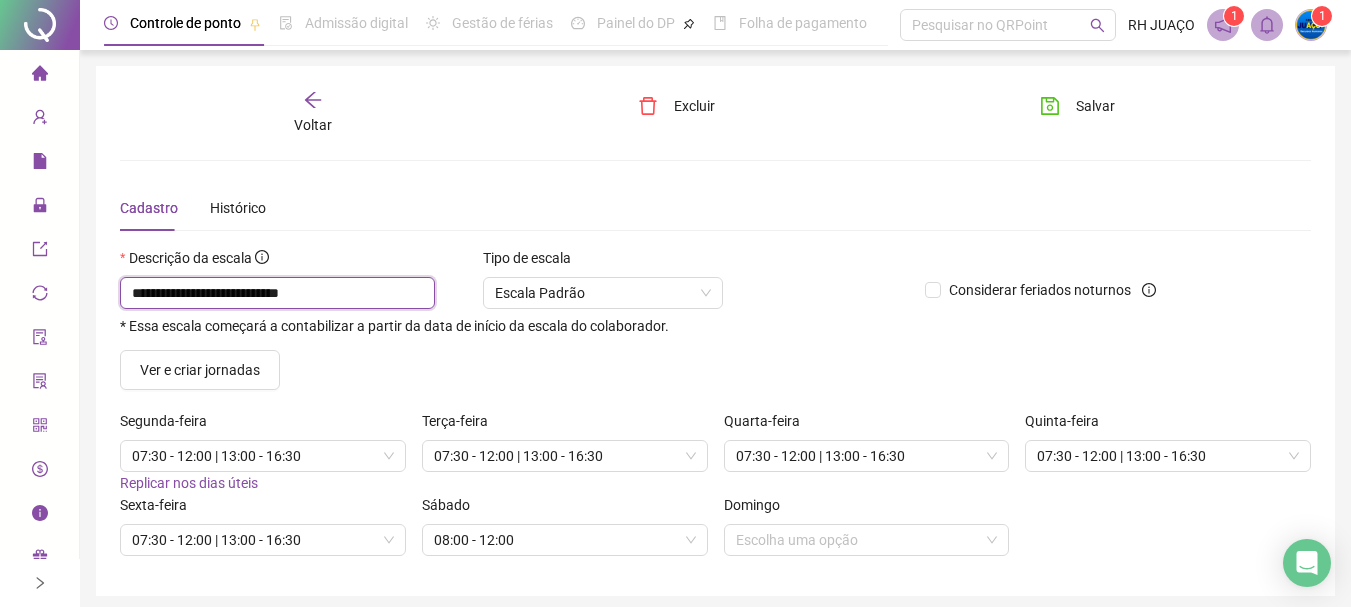 click on "**********" at bounding box center [277, 293] 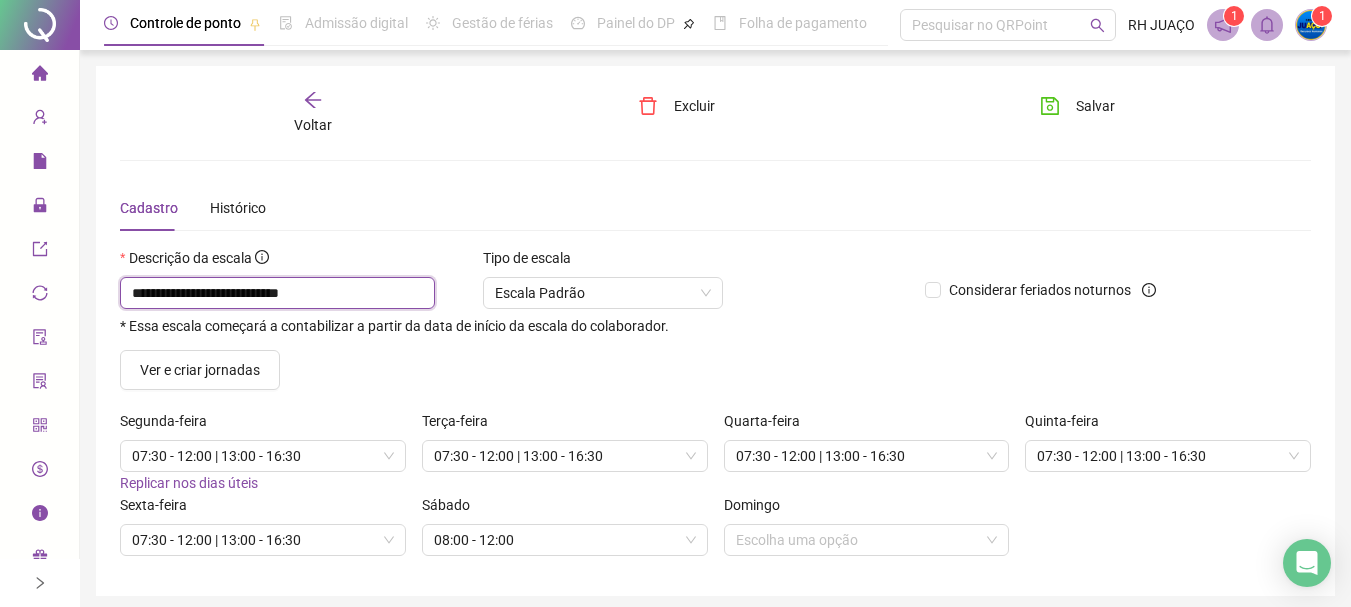 click on "**********" at bounding box center [277, 293] 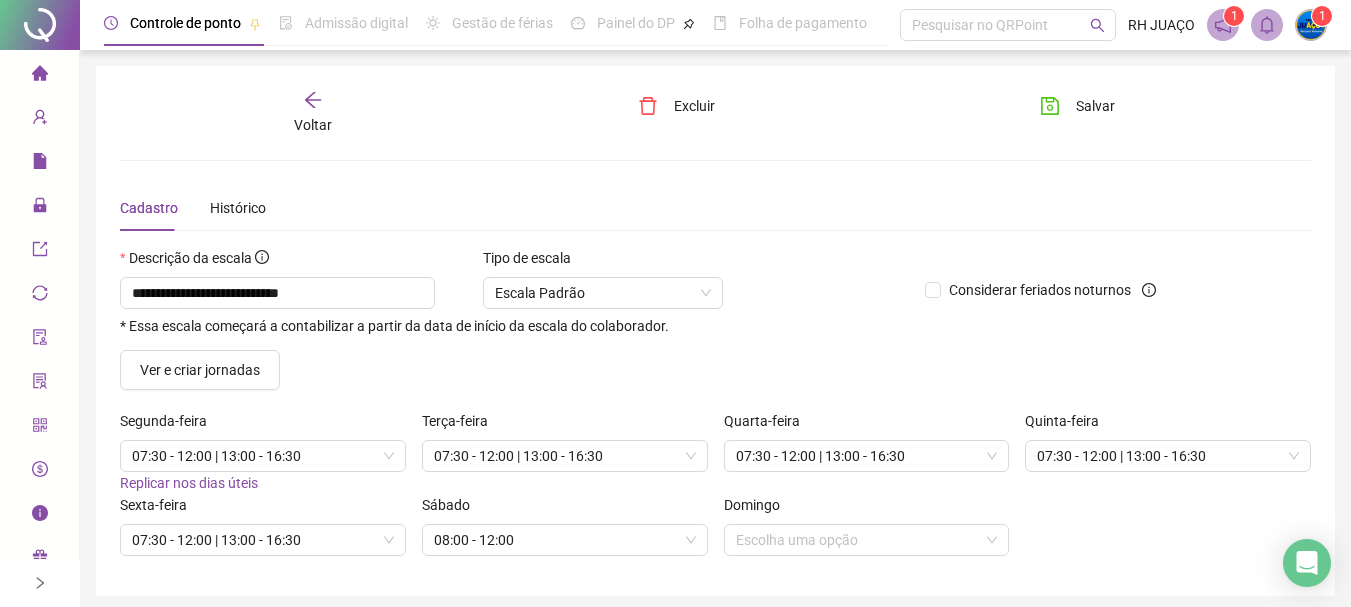 click on "Ver e criar jornadas" at bounding box center [263, 370] 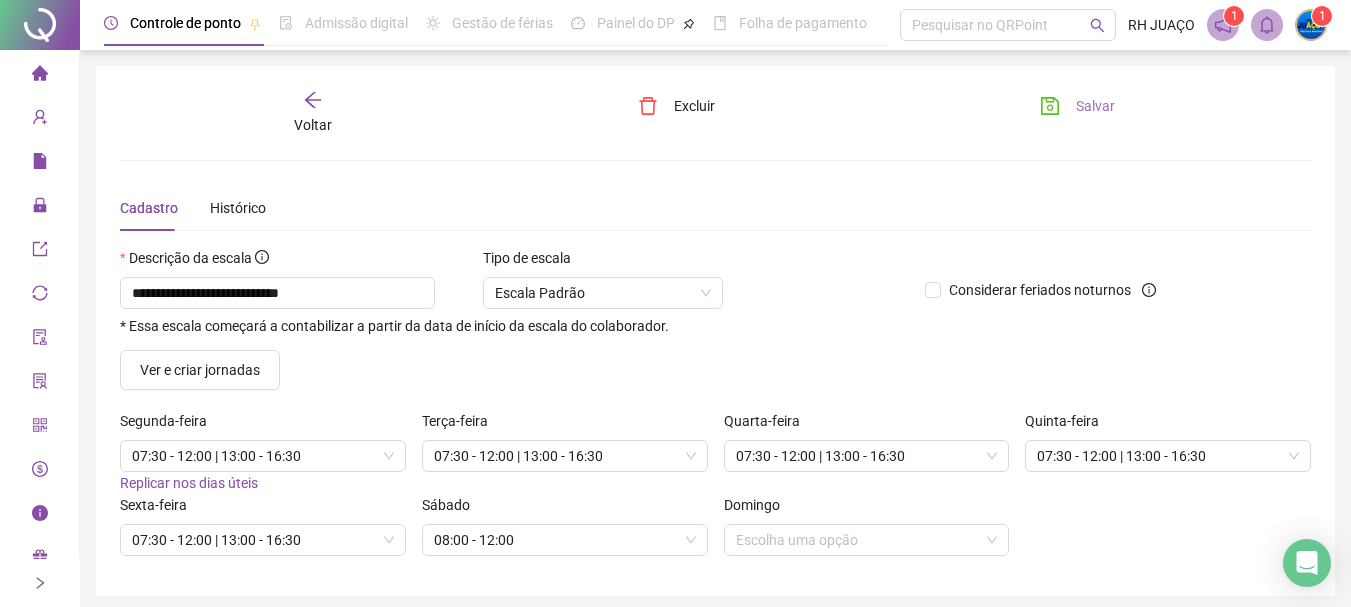 click on "Salvar" at bounding box center [1077, 106] 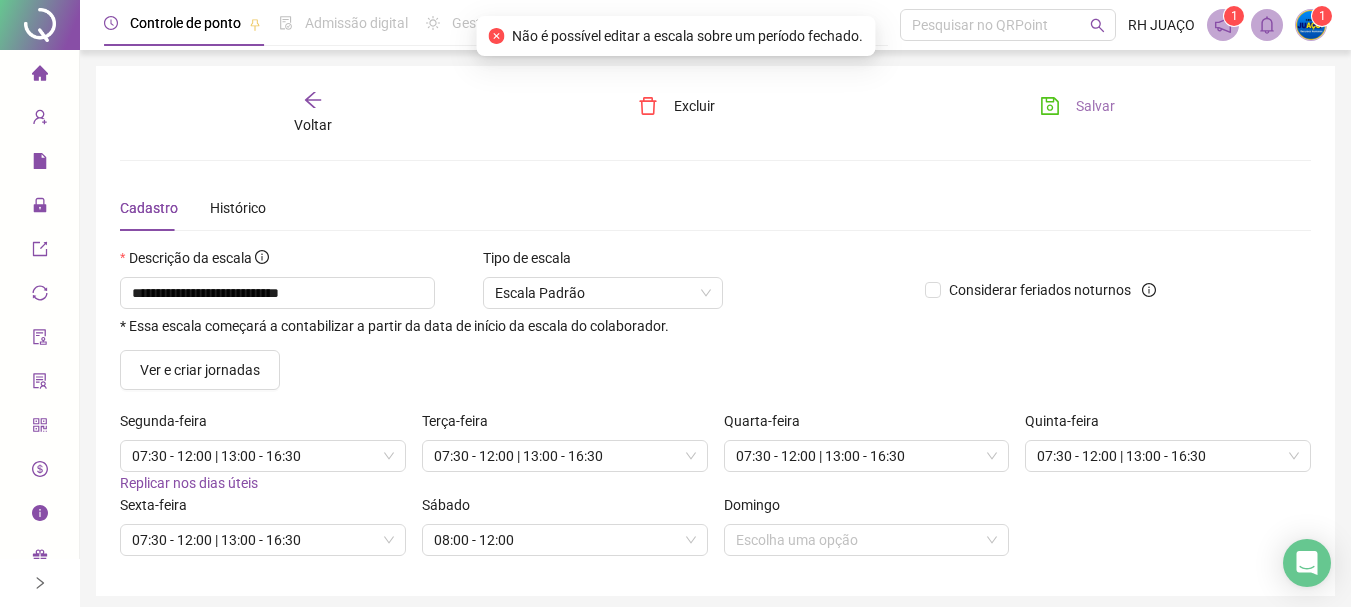 click on "Salvar" at bounding box center [1077, 106] 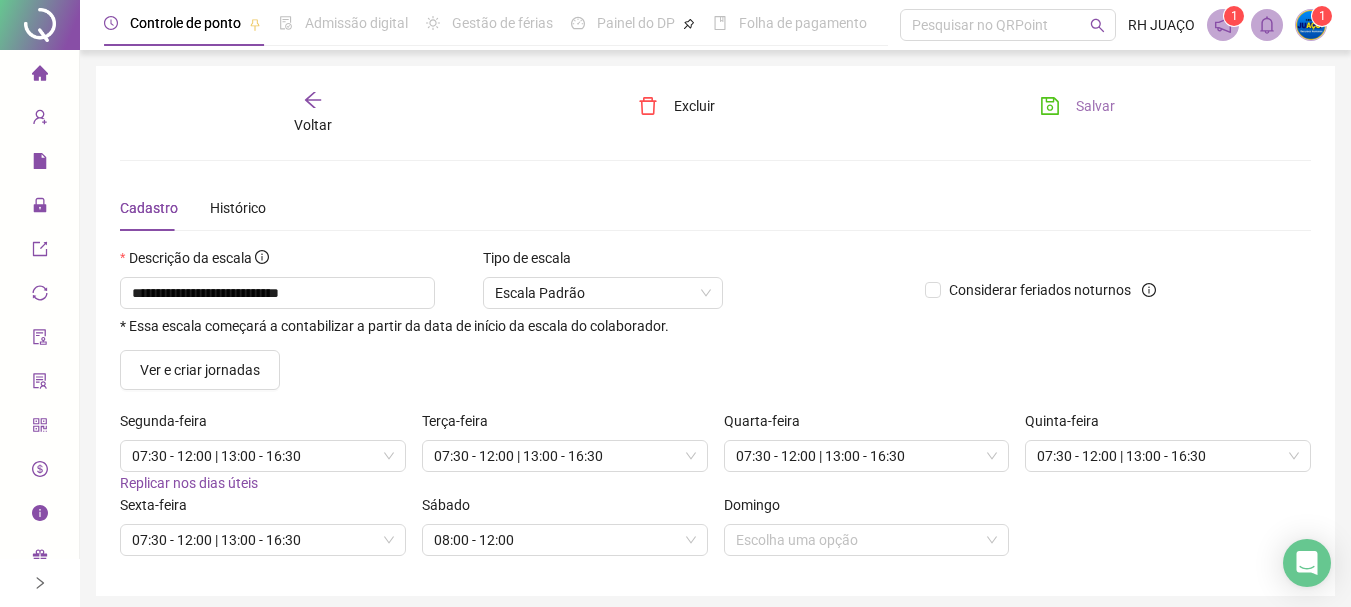 click on "Salvar" at bounding box center (1077, 106) 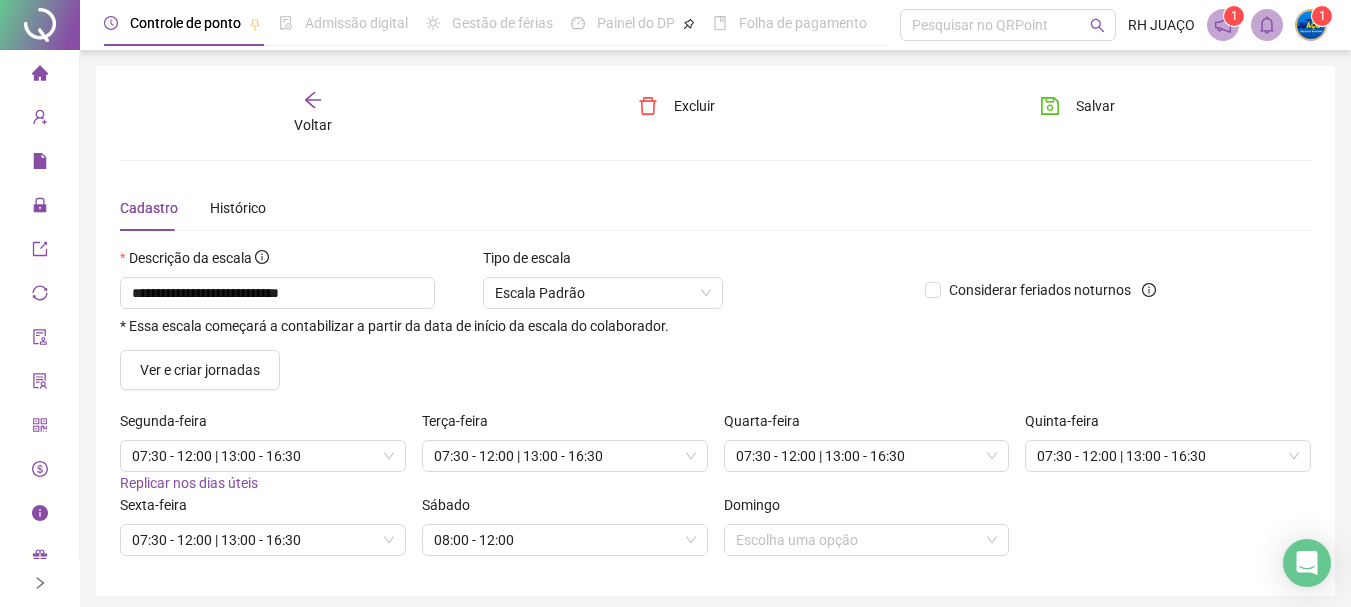 click on "Replicar nos dias úteis" at bounding box center (189, 483) 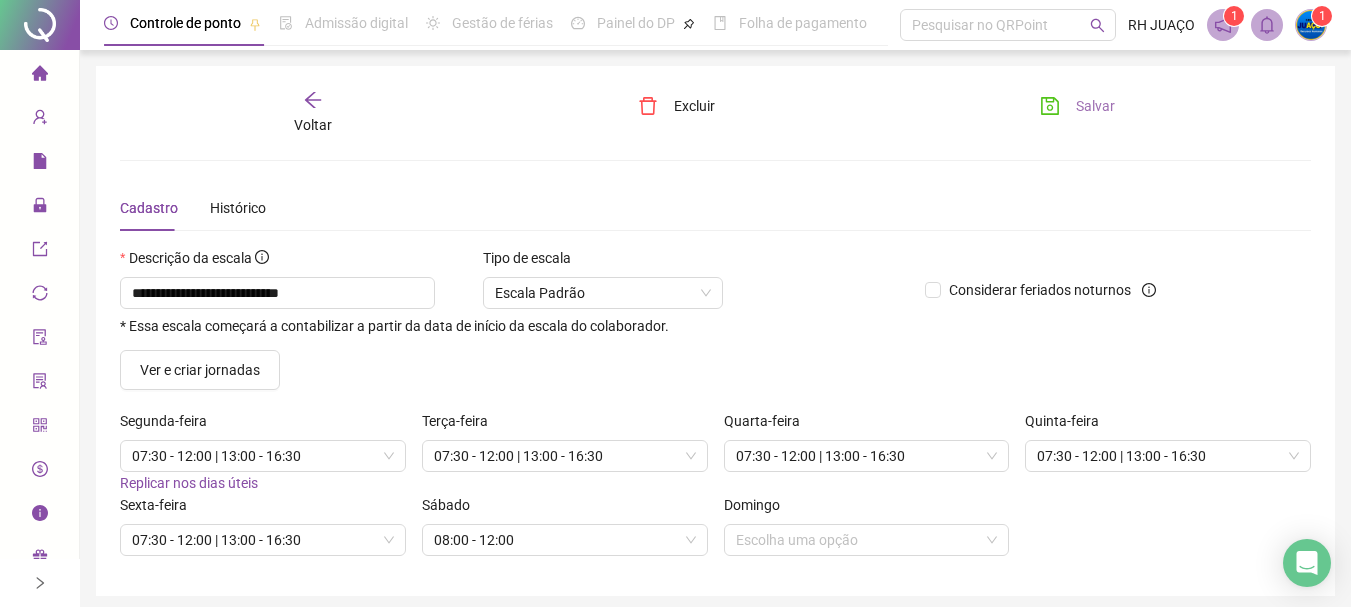 click 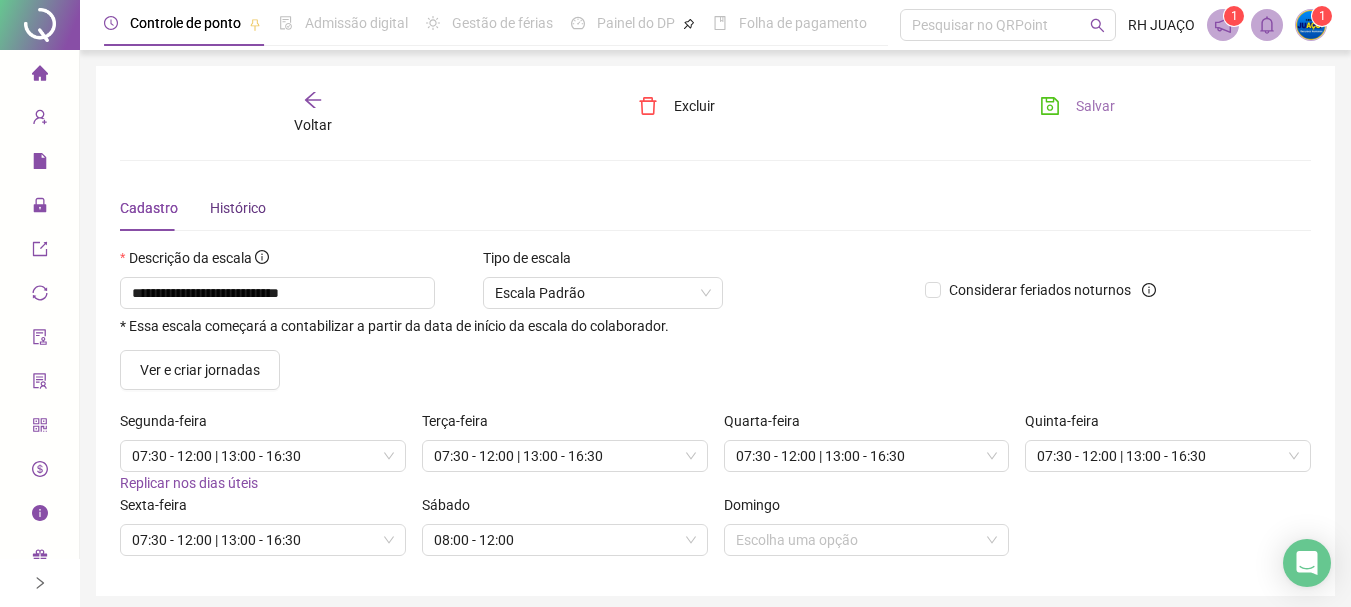 click on "Histórico" at bounding box center [238, 208] 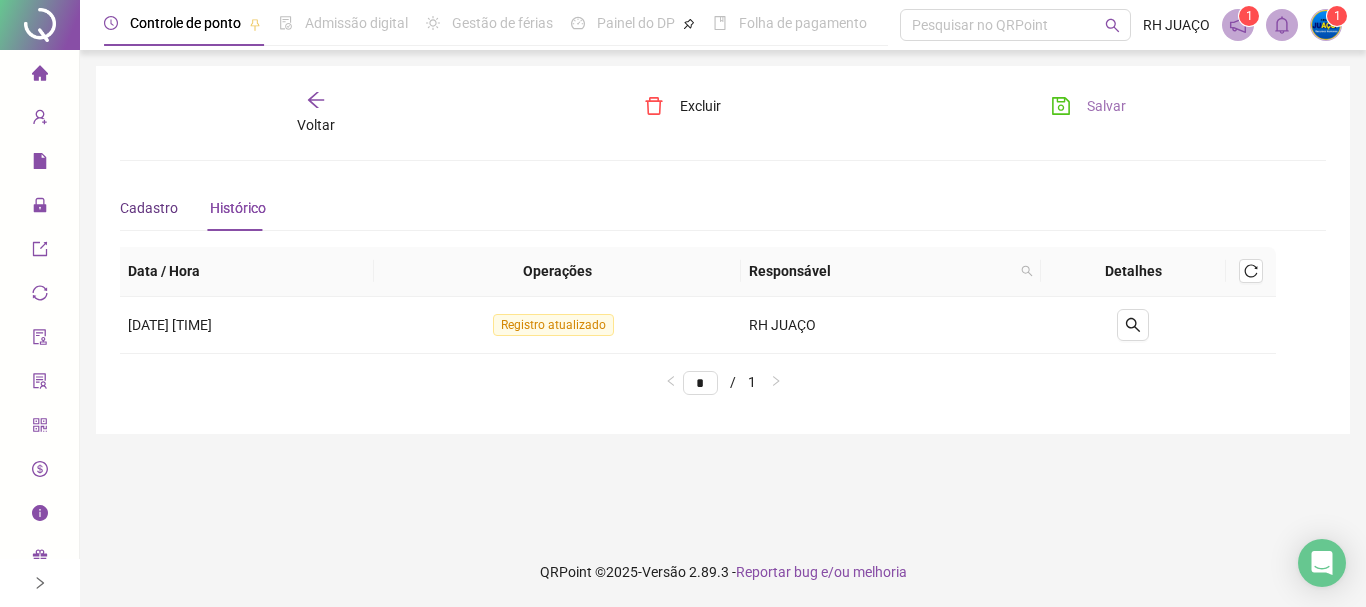 click on "Cadastro" at bounding box center [149, 208] 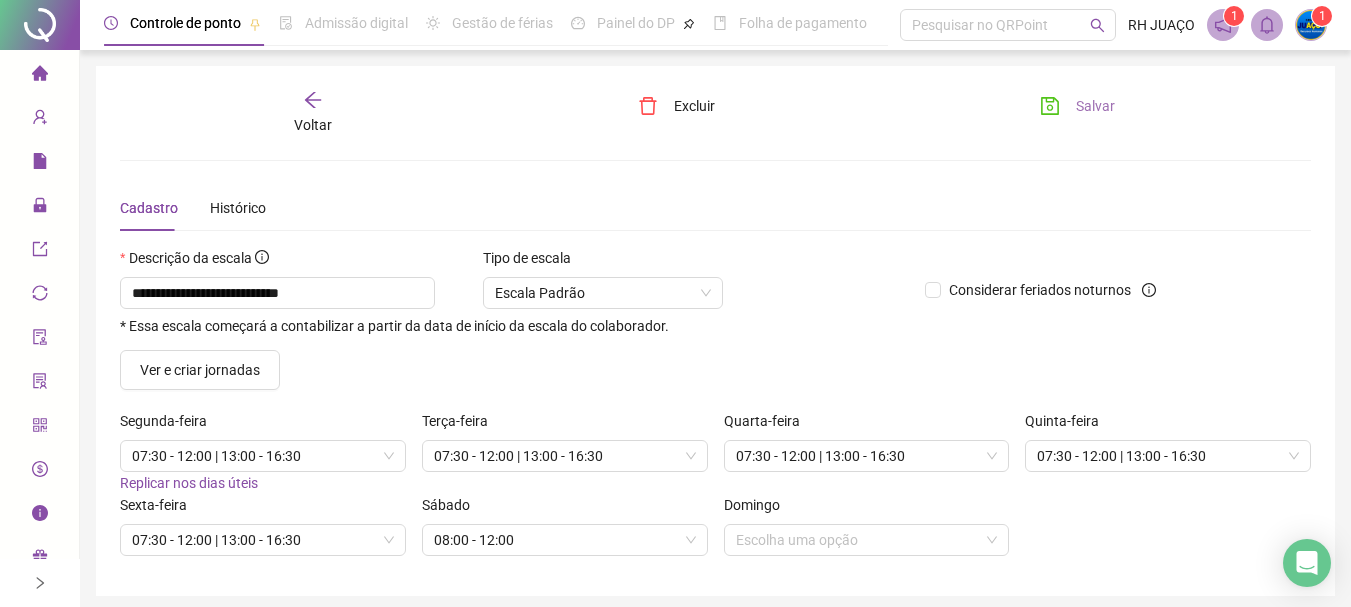 click on "Salvar" at bounding box center [1095, 106] 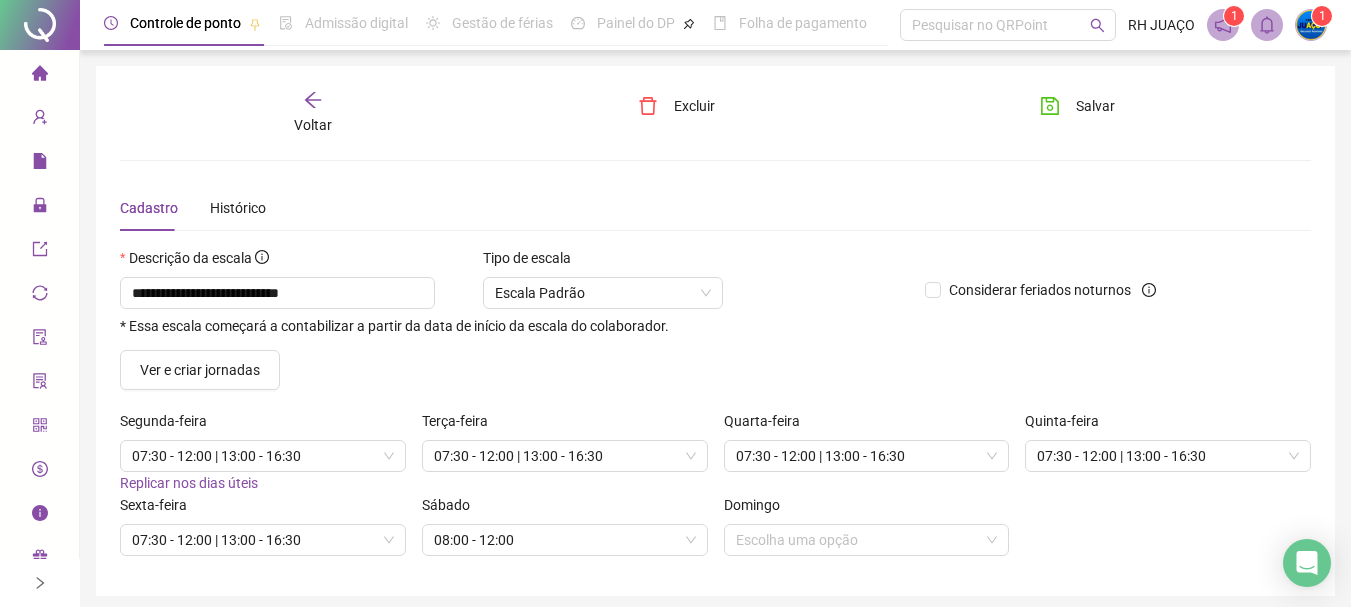click 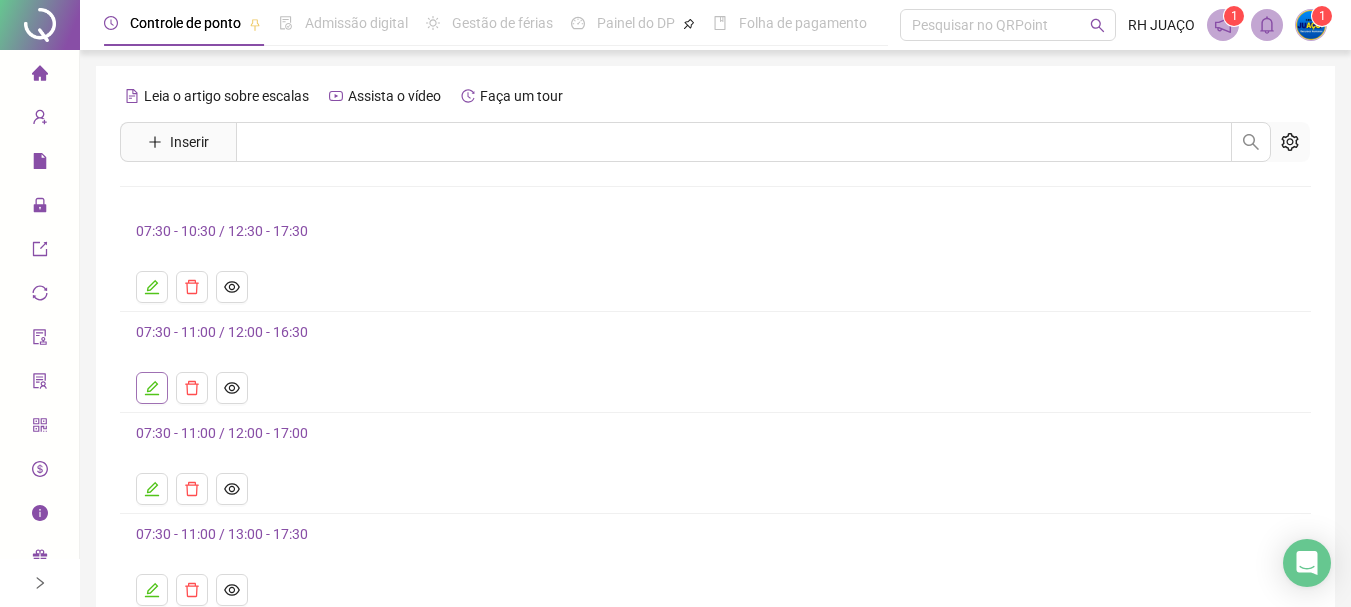 click at bounding box center [152, 388] 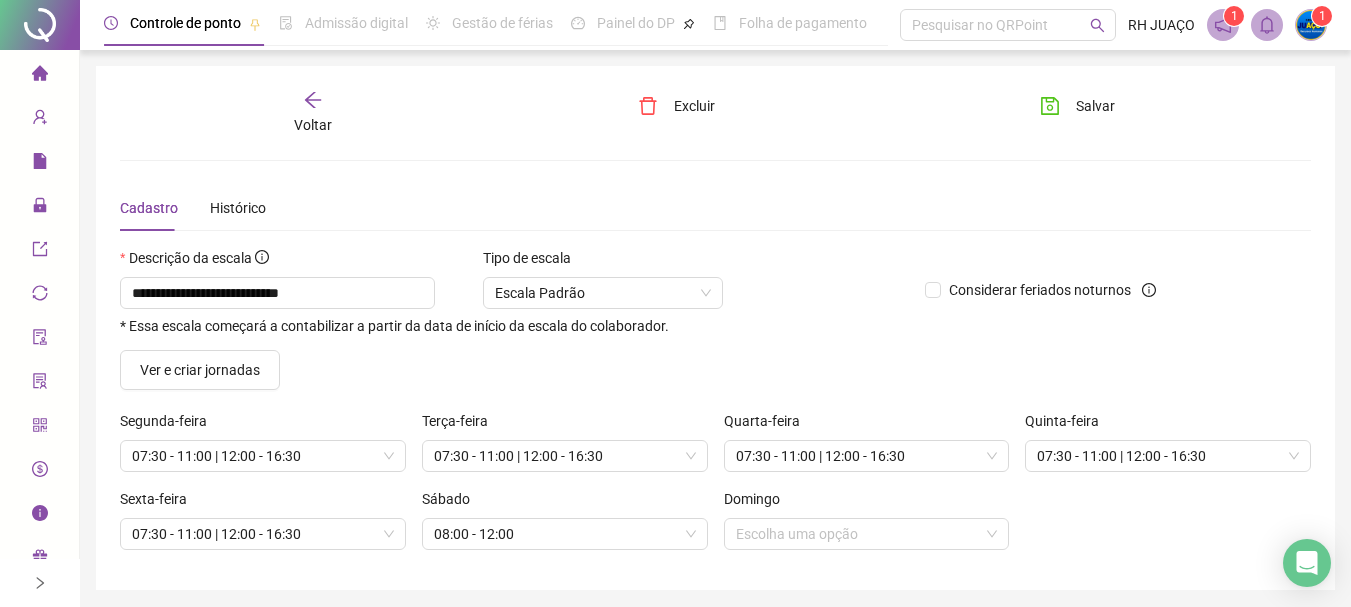 click on "Voltar" at bounding box center [313, 125] 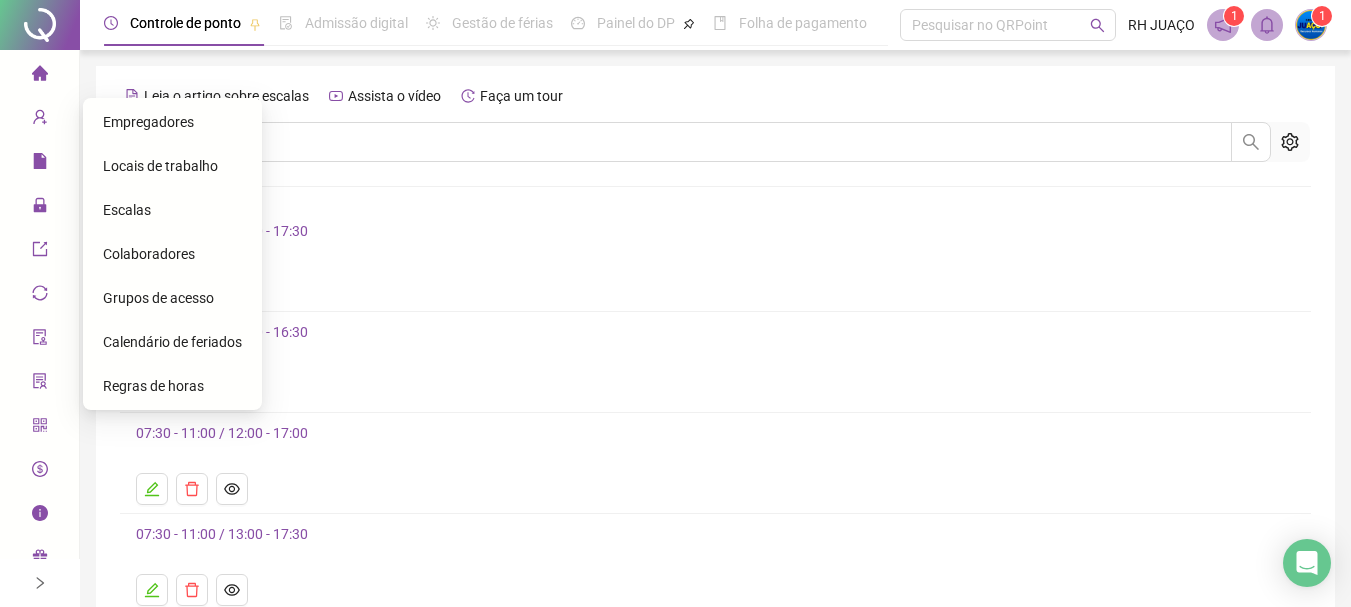 click on "Colaboradores" at bounding box center [172, 254] 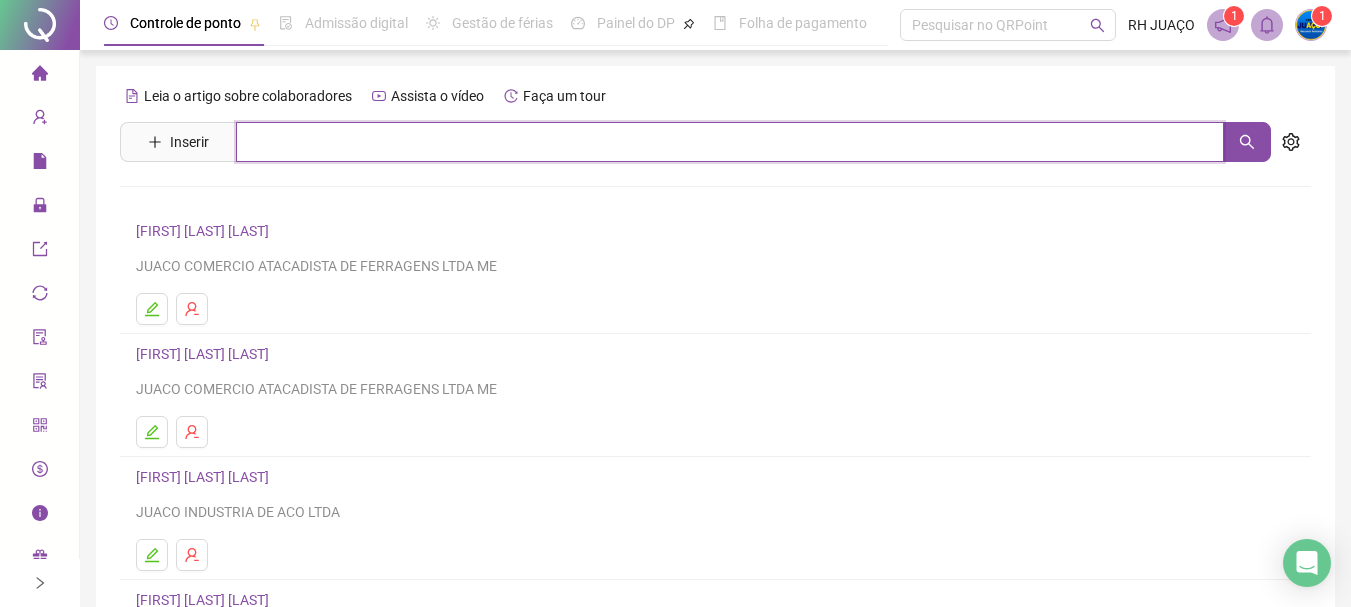 click at bounding box center (730, 142) 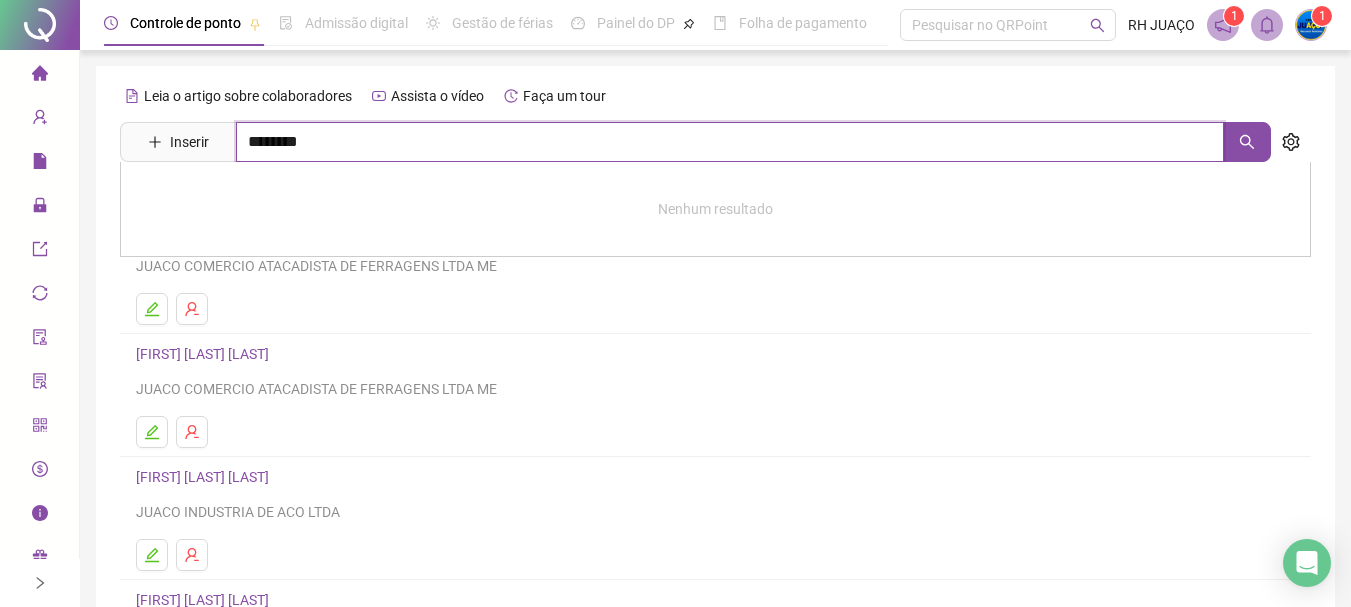 type on "********" 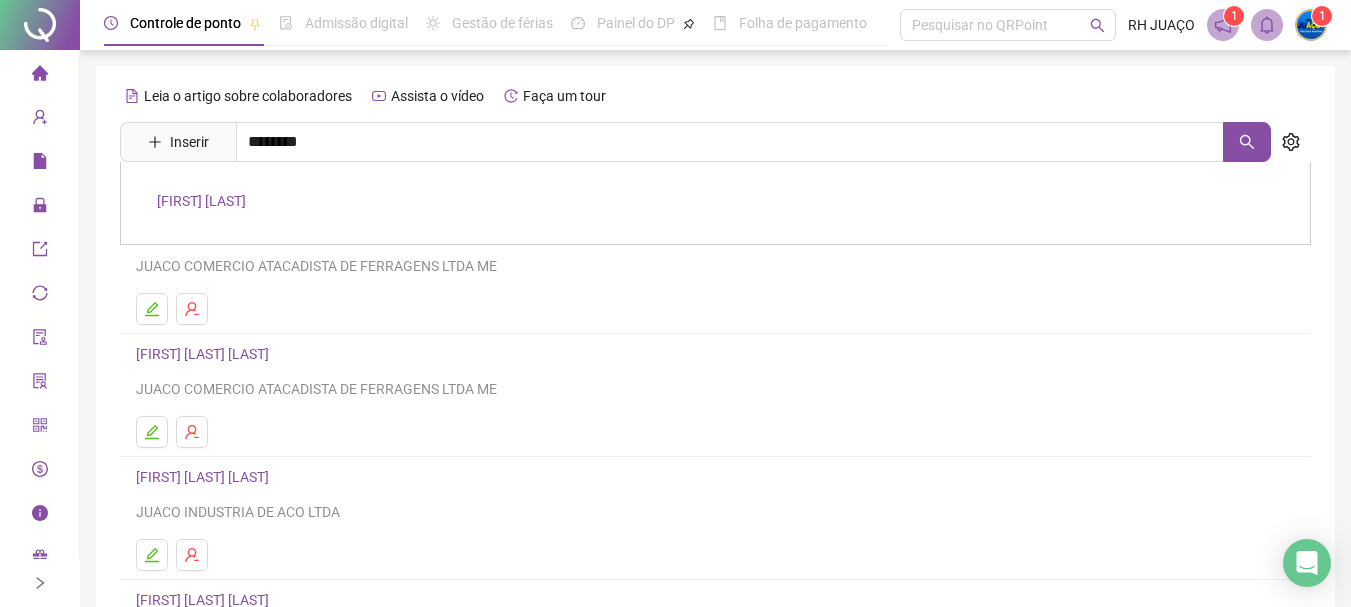 click on "[FIRST] [LAST]" at bounding box center [201, 201] 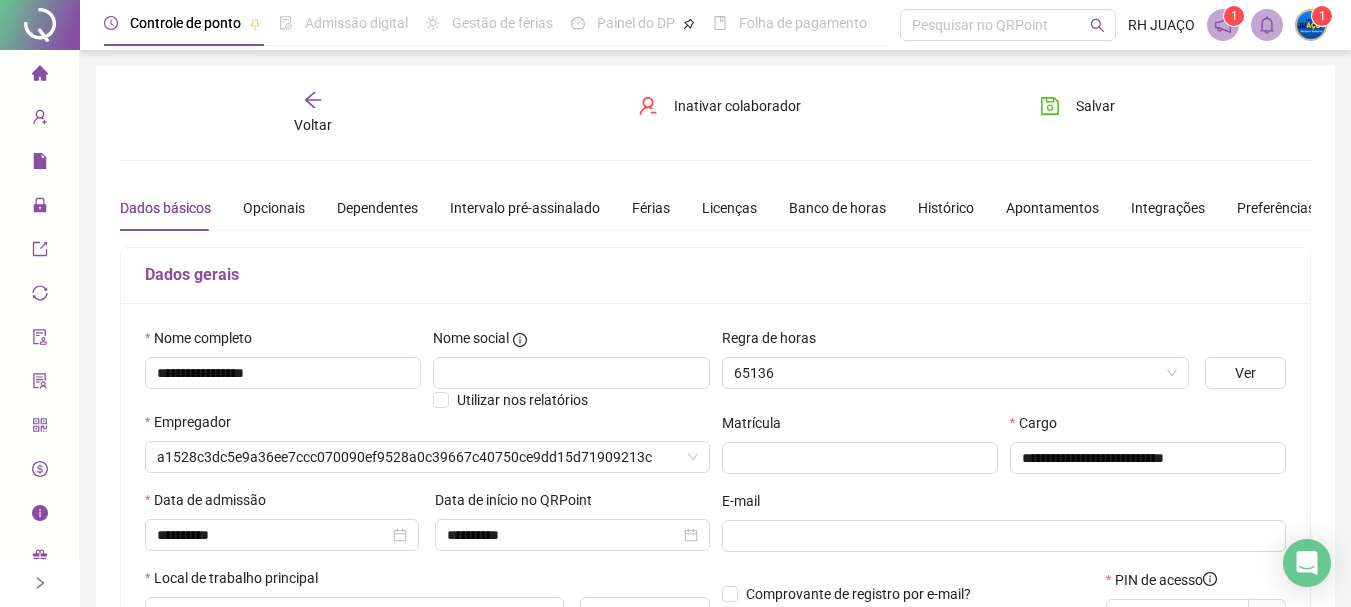 type on "**********" 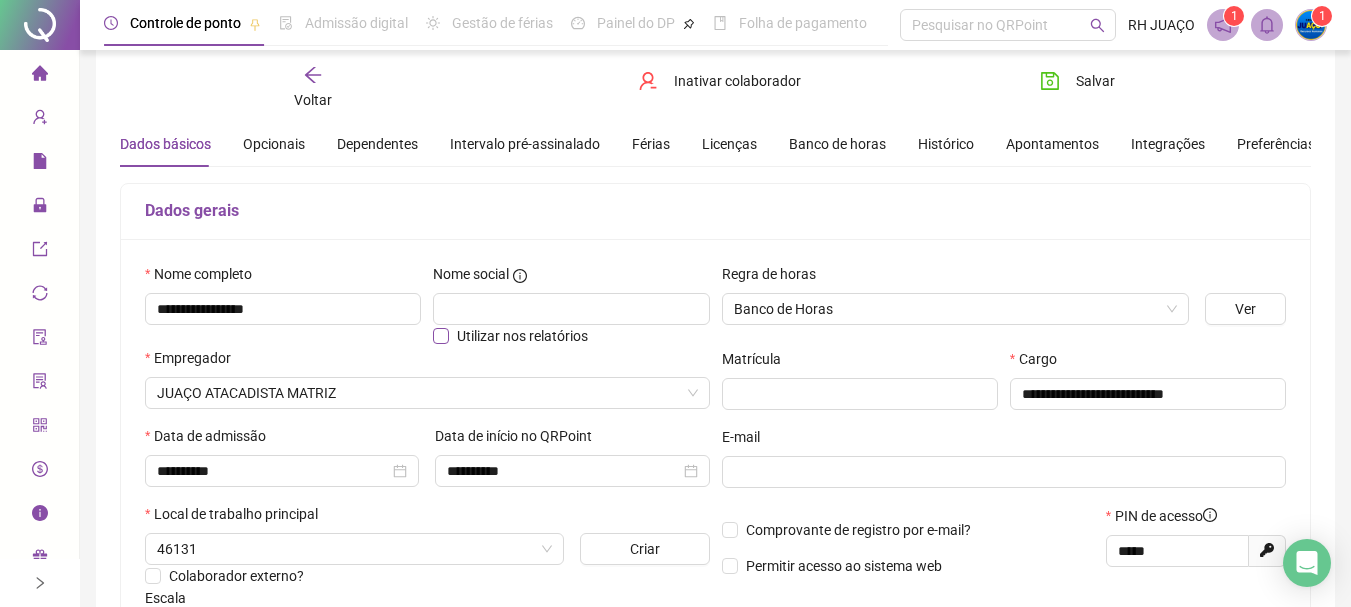 scroll, scrollTop: 200, scrollLeft: 0, axis: vertical 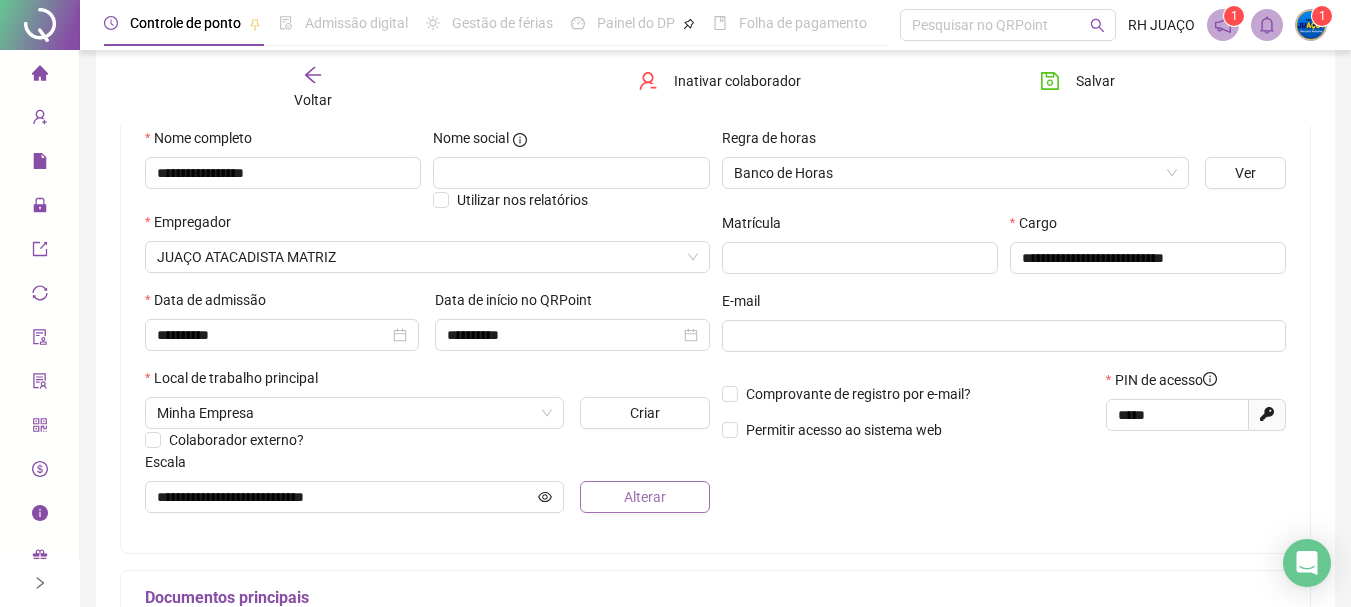 click on "Alterar" at bounding box center (644, 497) 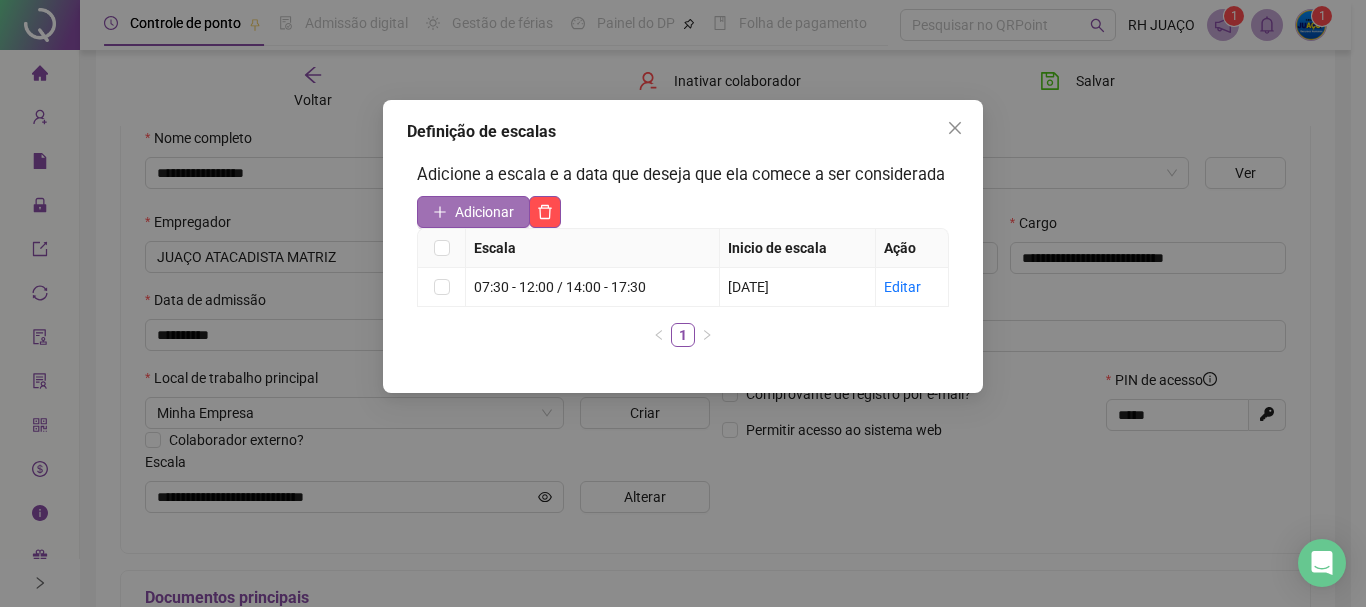 click on "Adicionar" at bounding box center [484, 212] 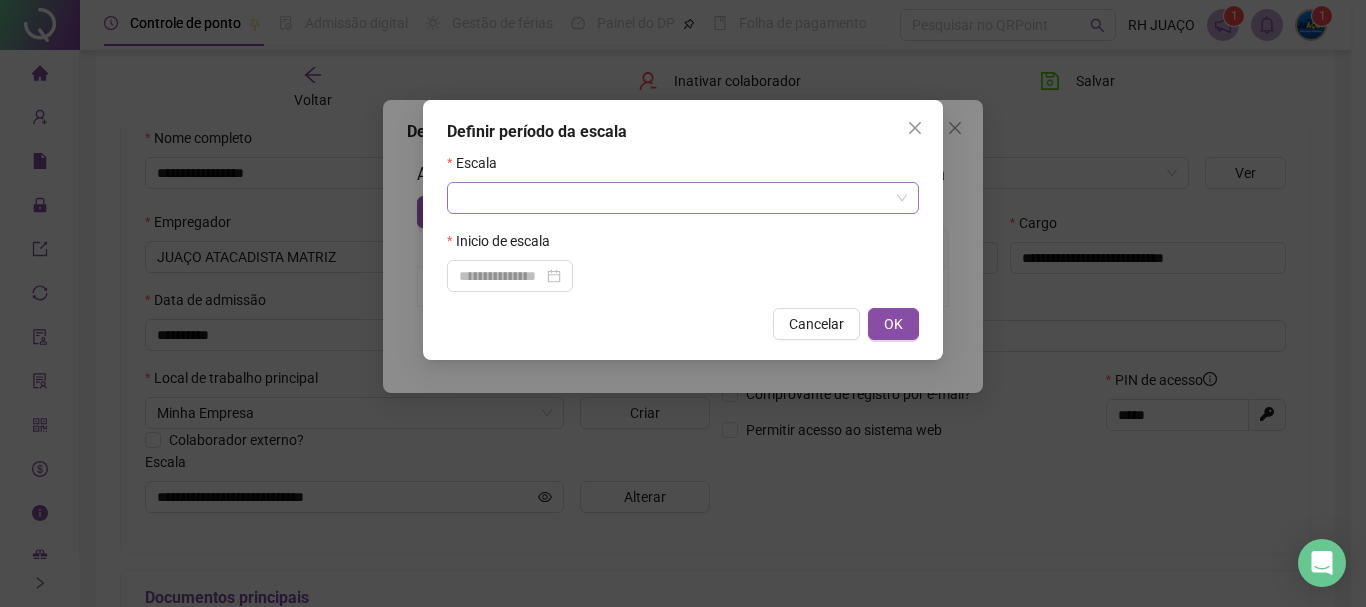 click at bounding box center (674, 198) 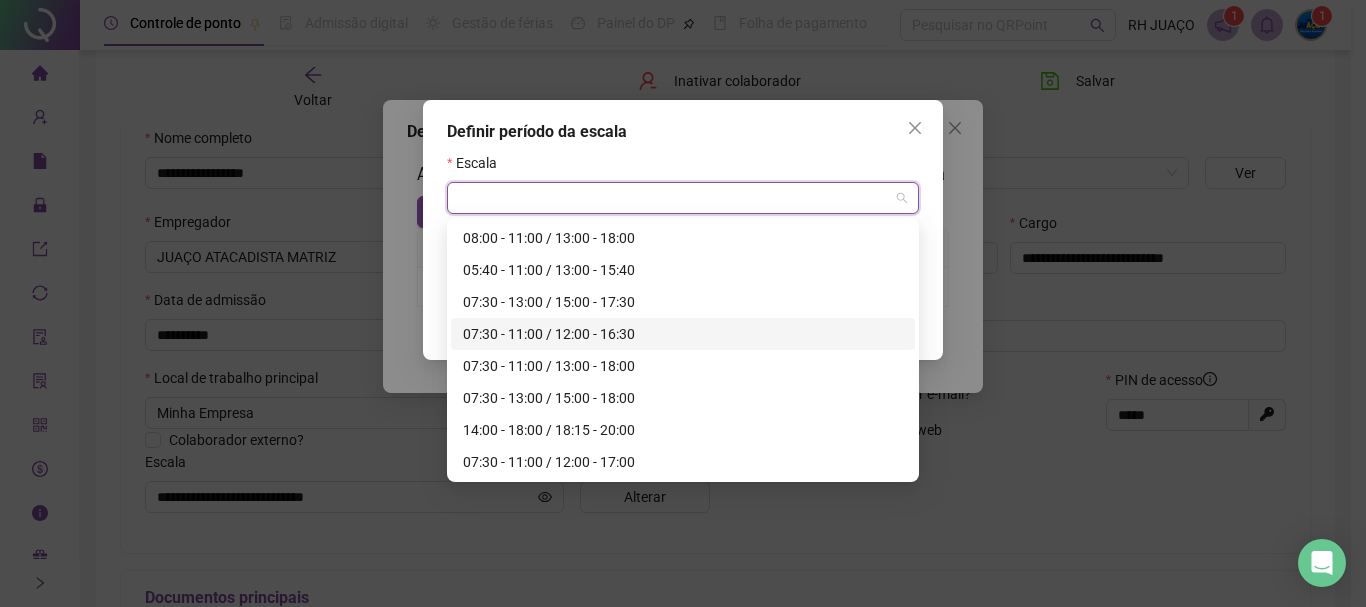 click on "07:30 - 11:00 / 12:00 - 16:30" at bounding box center [683, 334] 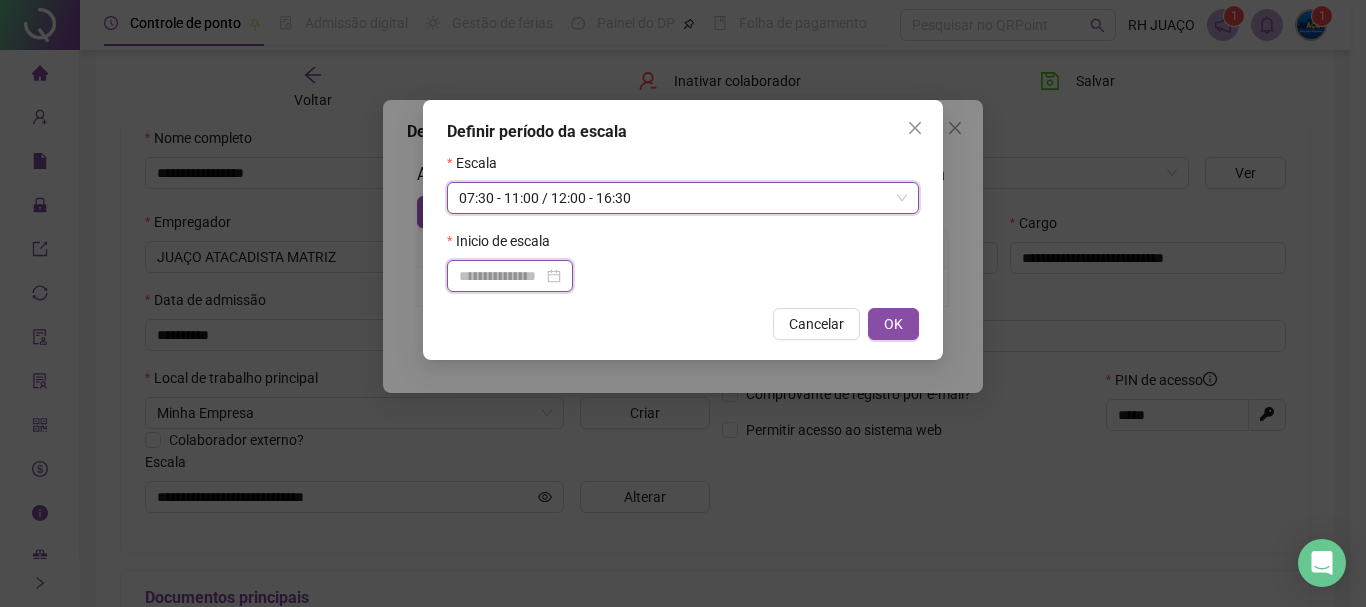click at bounding box center (501, 276) 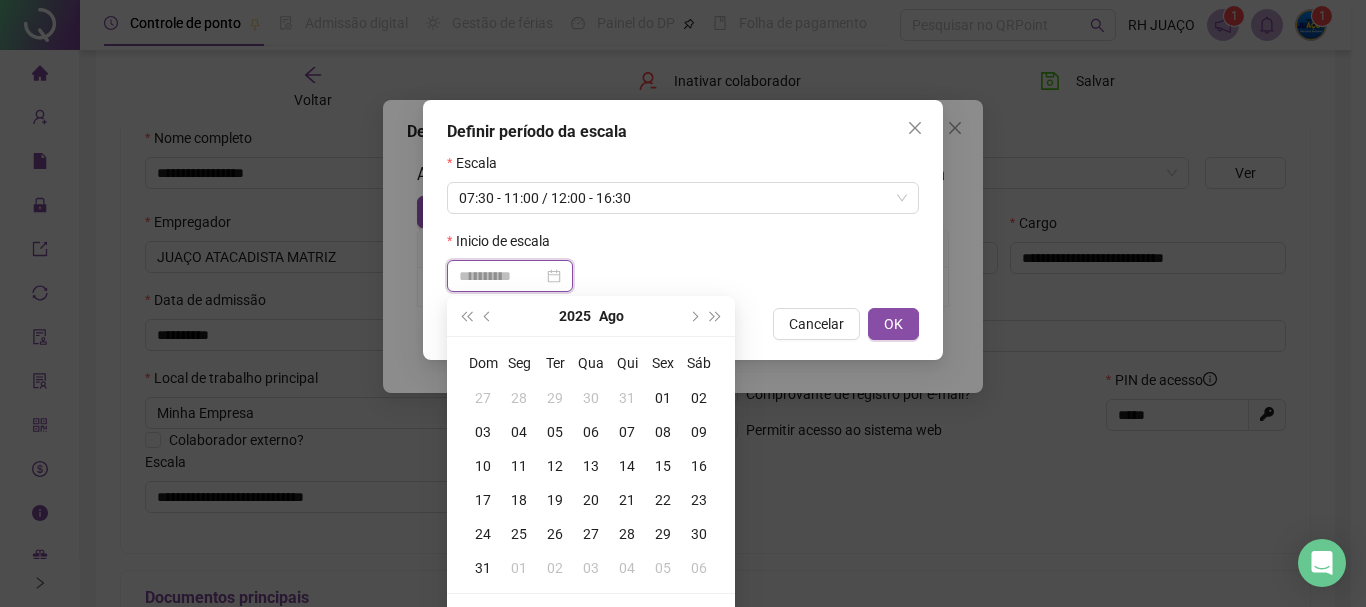 type on "**********" 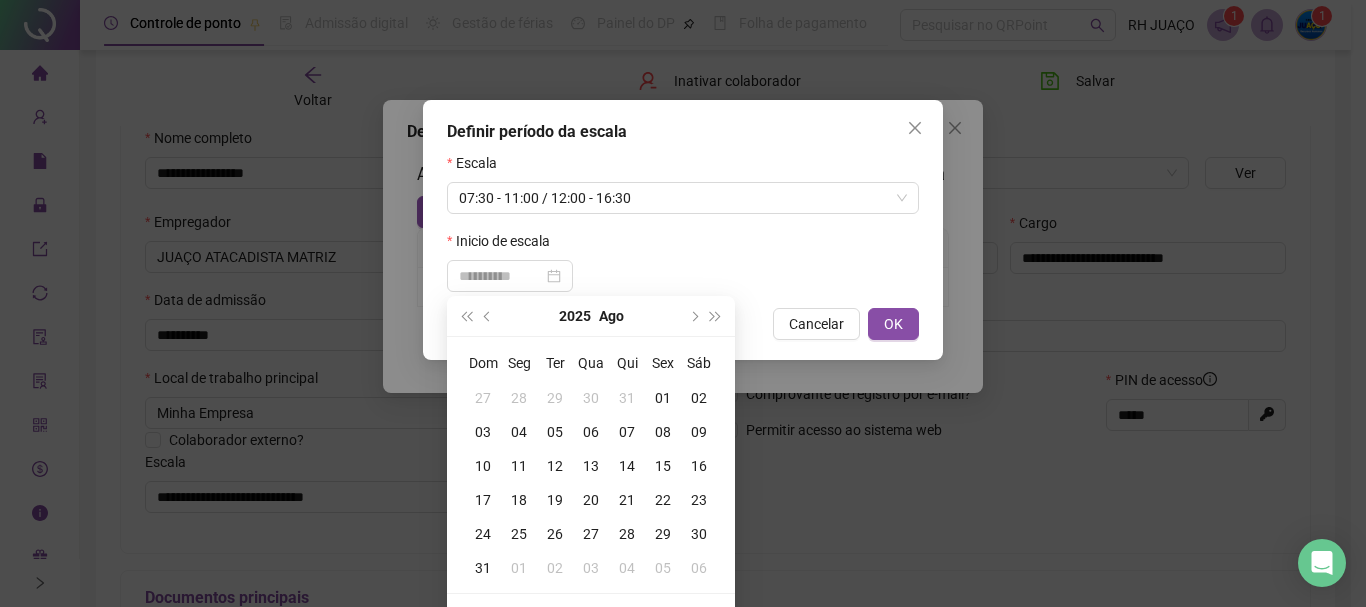 click on "04" at bounding box center [519, 432] 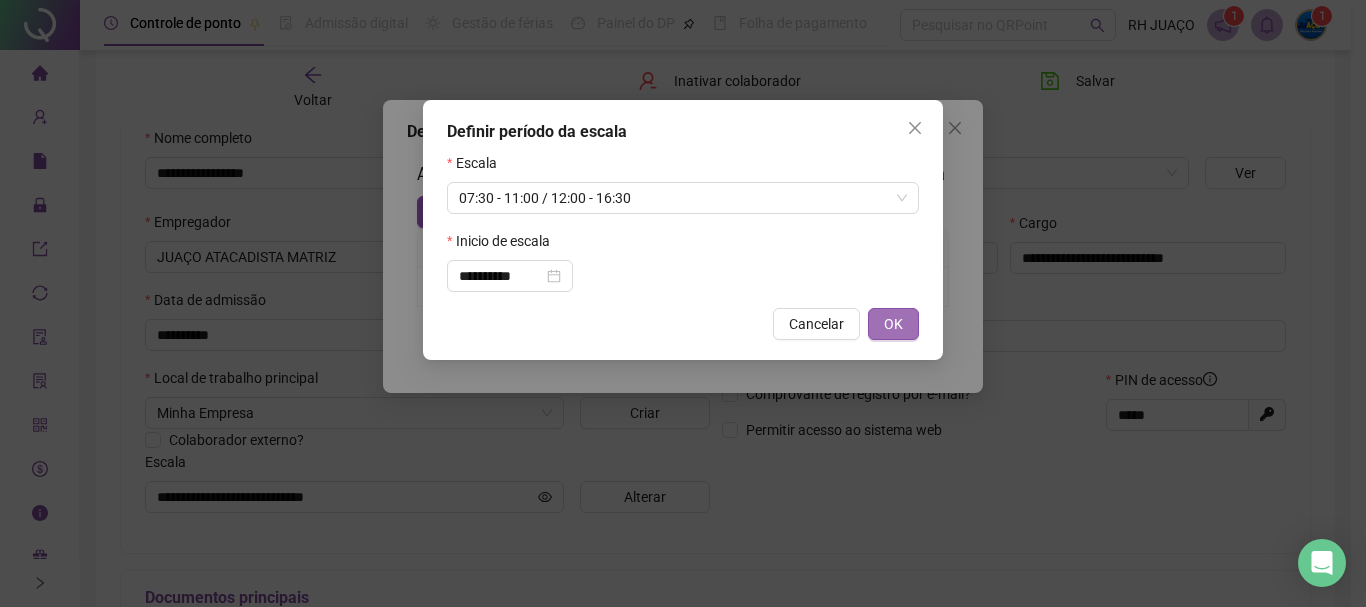 click on "OK" at bounding box center (893, 324) 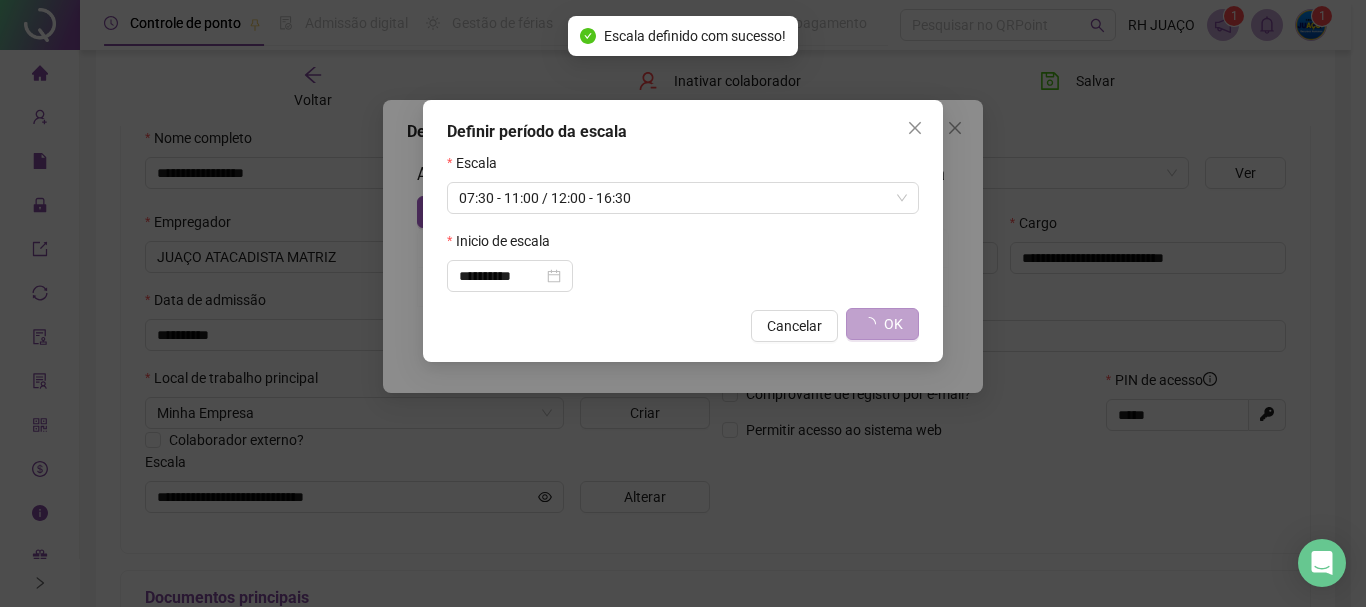 type on "**********" 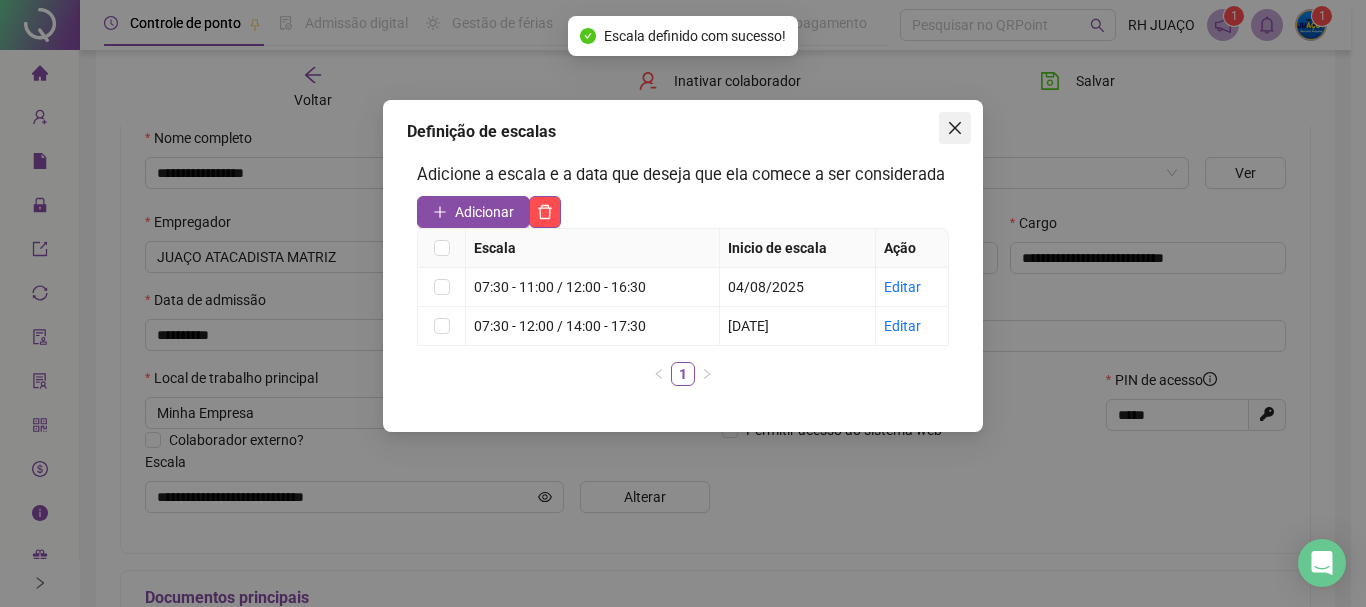 click 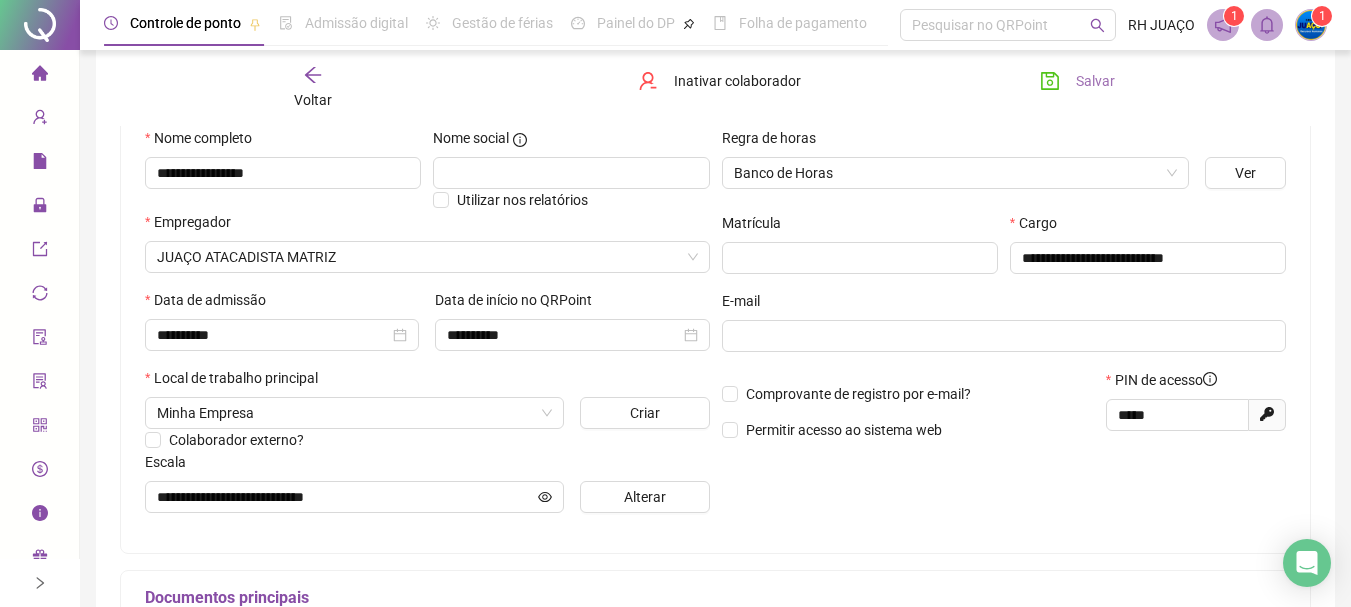 click on "Salvar" at bounding box center (1077, 81) 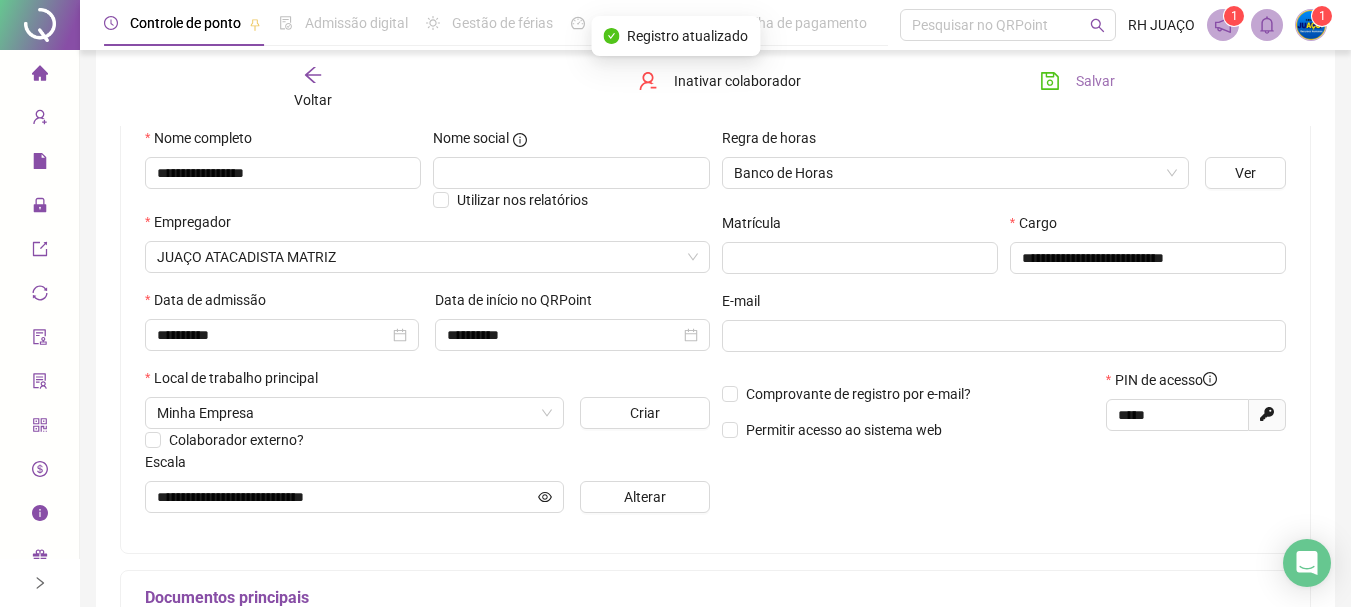 click 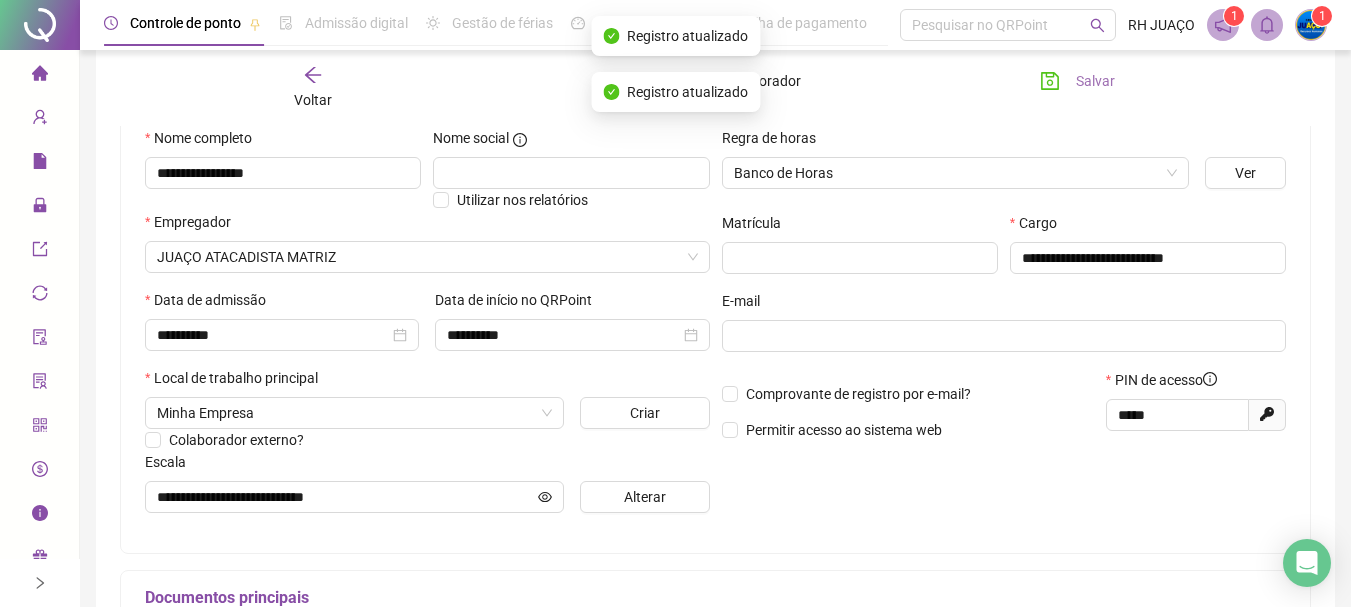 click 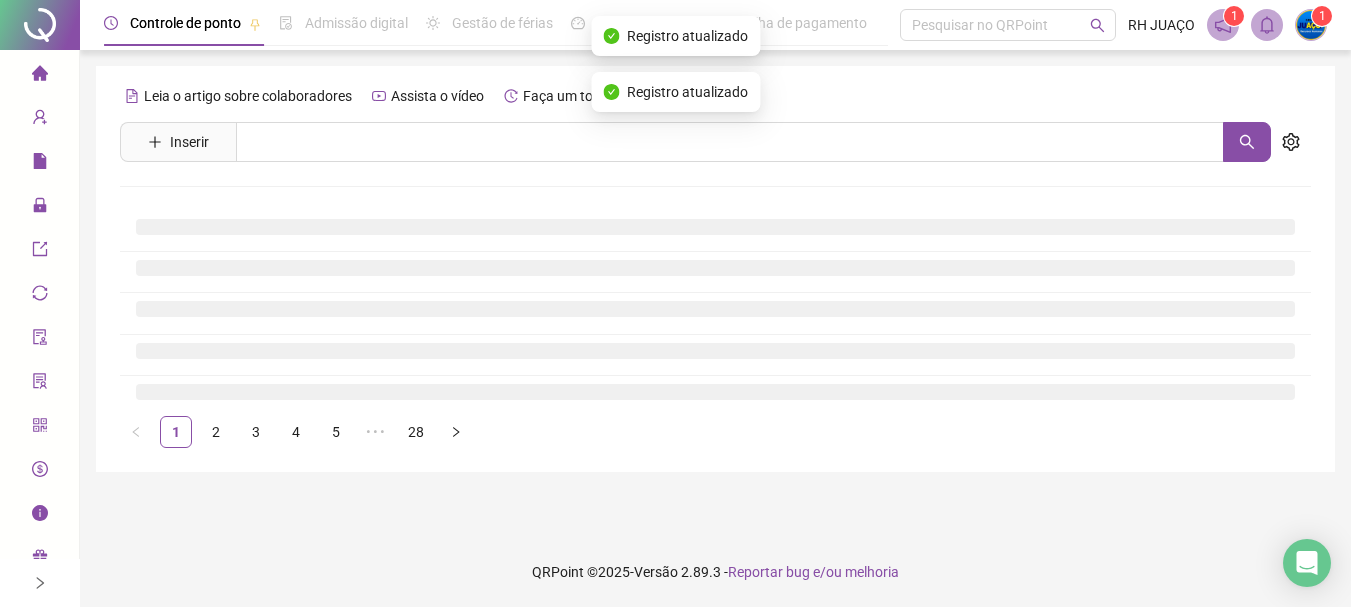 scroll, scrollTop: 0, scrollLeft: 0, axis: both 